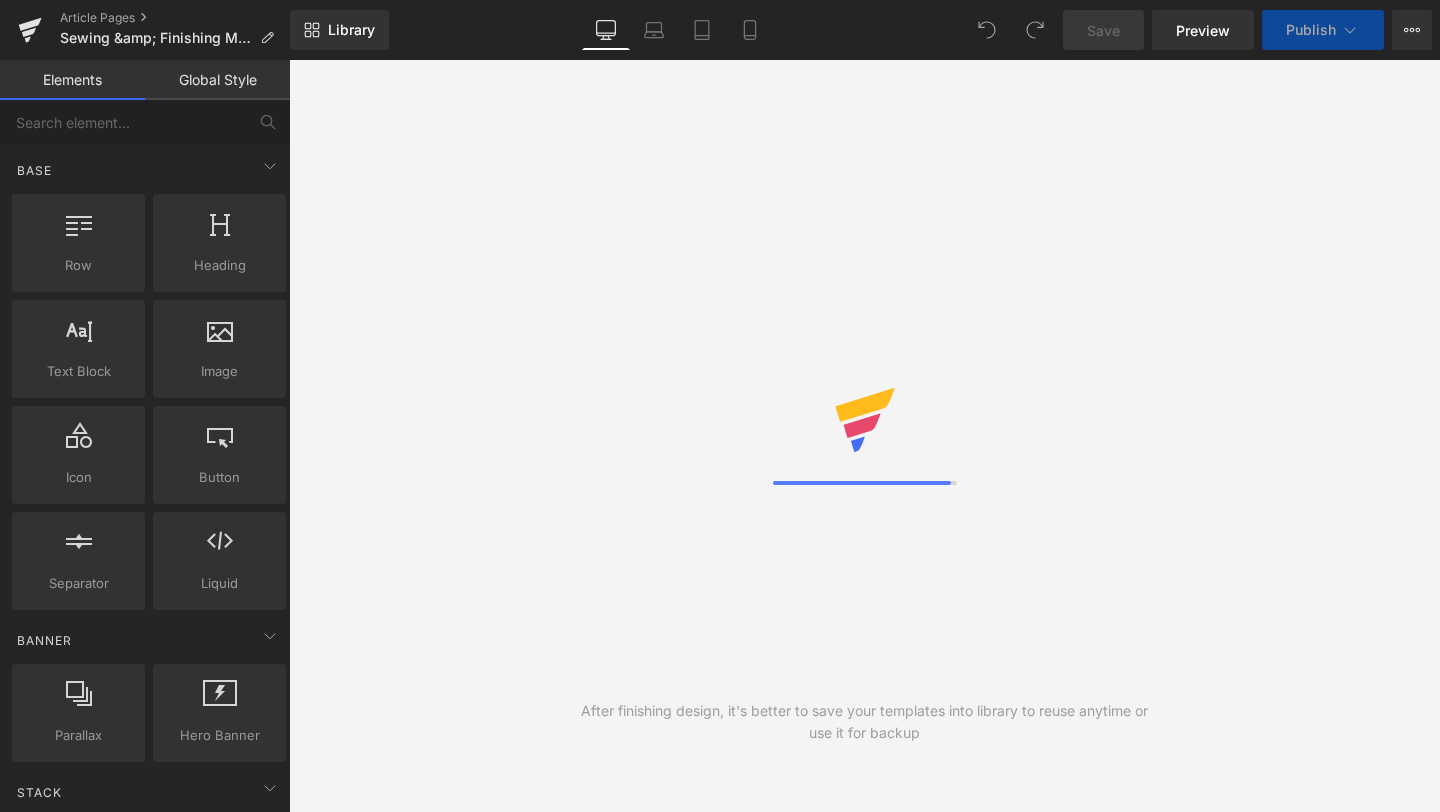 scroll, scrollTop: 0, scrollLeft: 0, axis: both 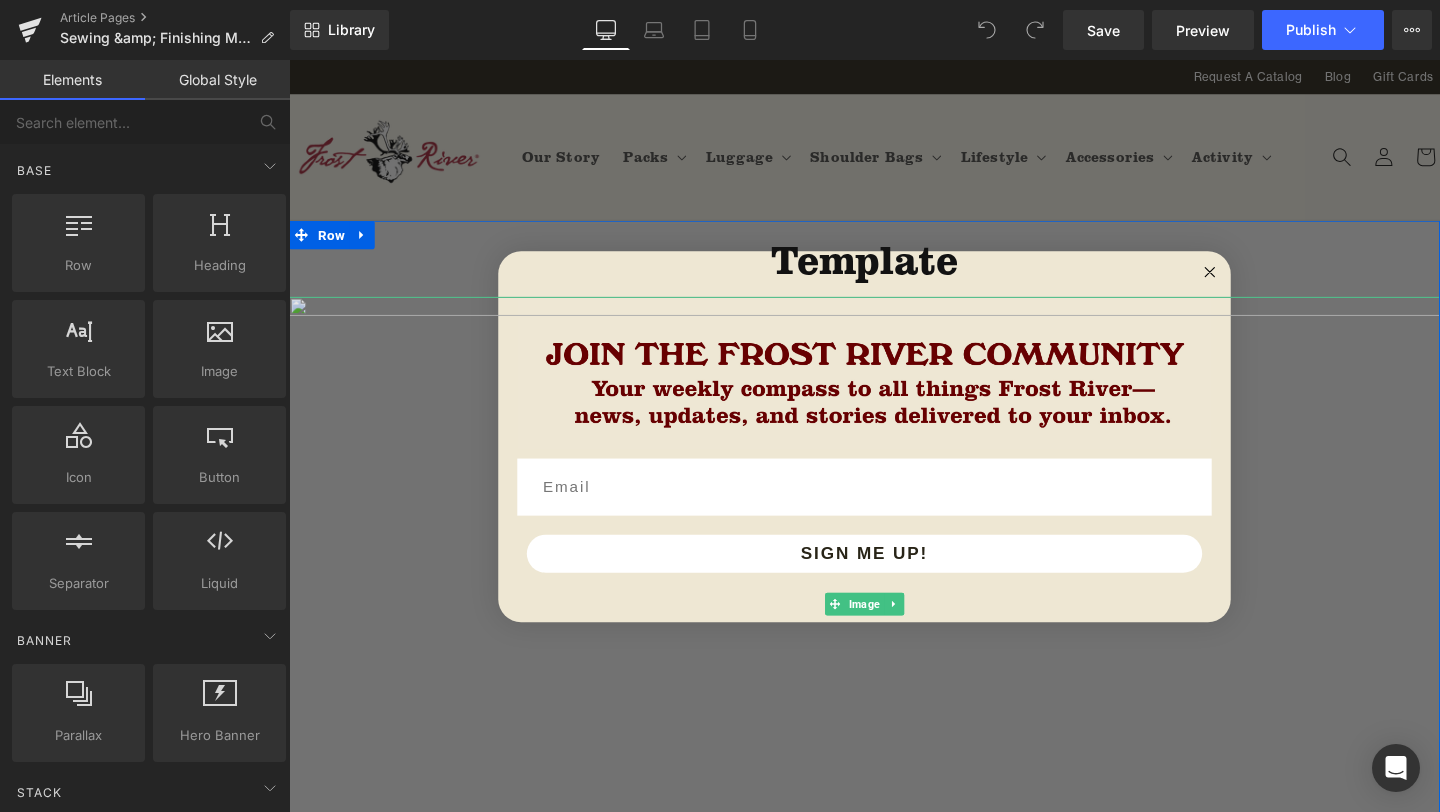 click at bounding box center (894, 631) 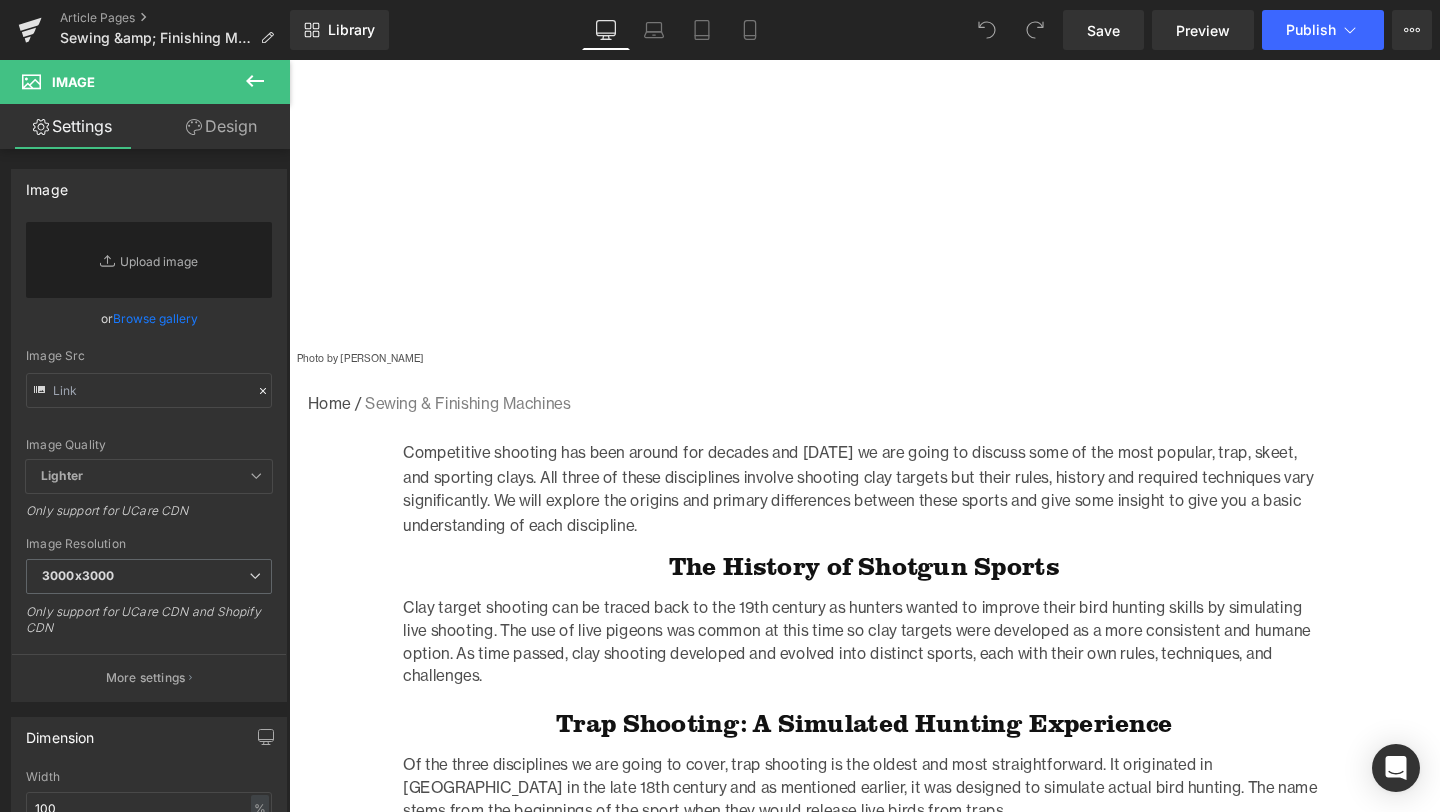 scroll, scrollTop: 0, scrollLeft: 0, axis: both 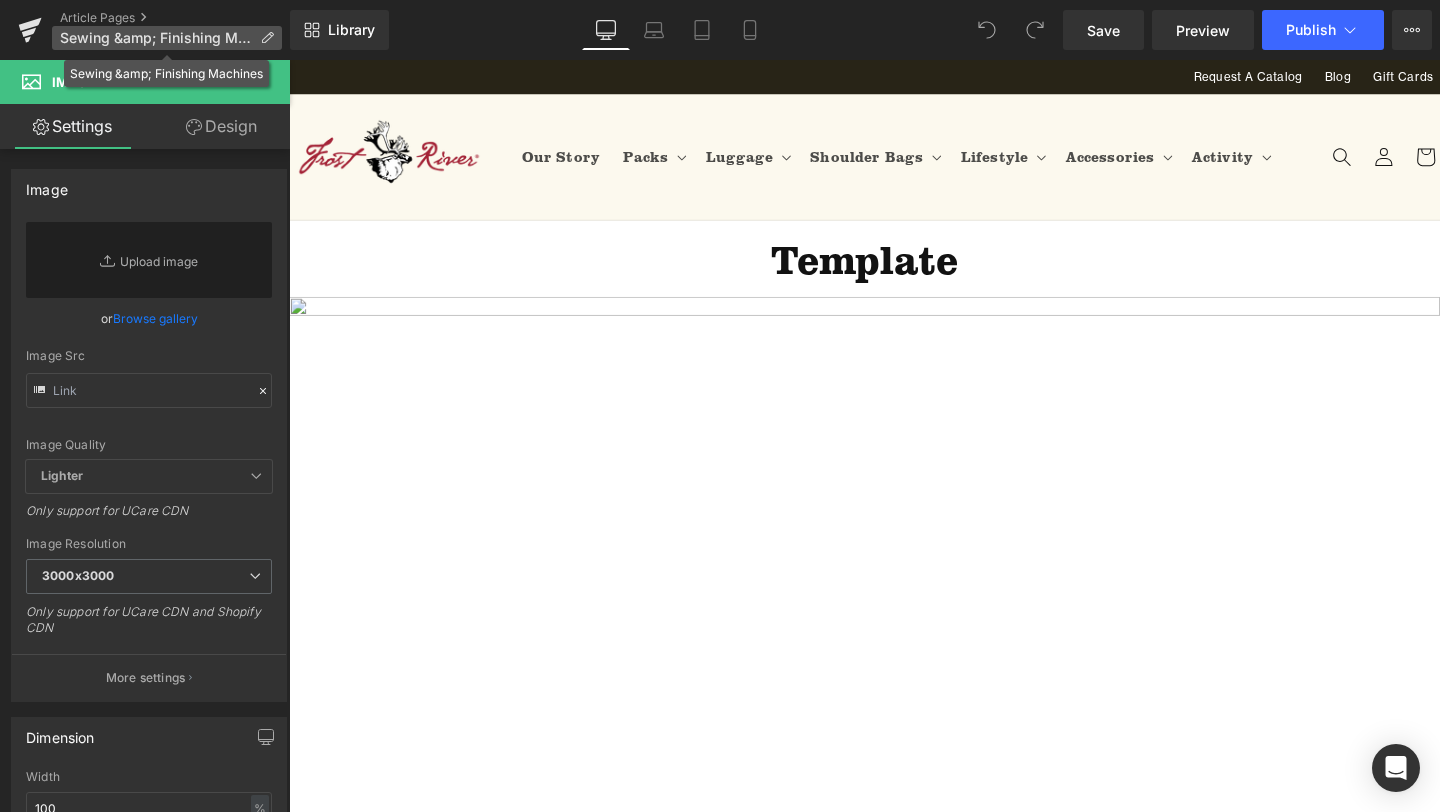 click on "Sewing &amp; Finishing Machines" at bounding box center [167, 38] 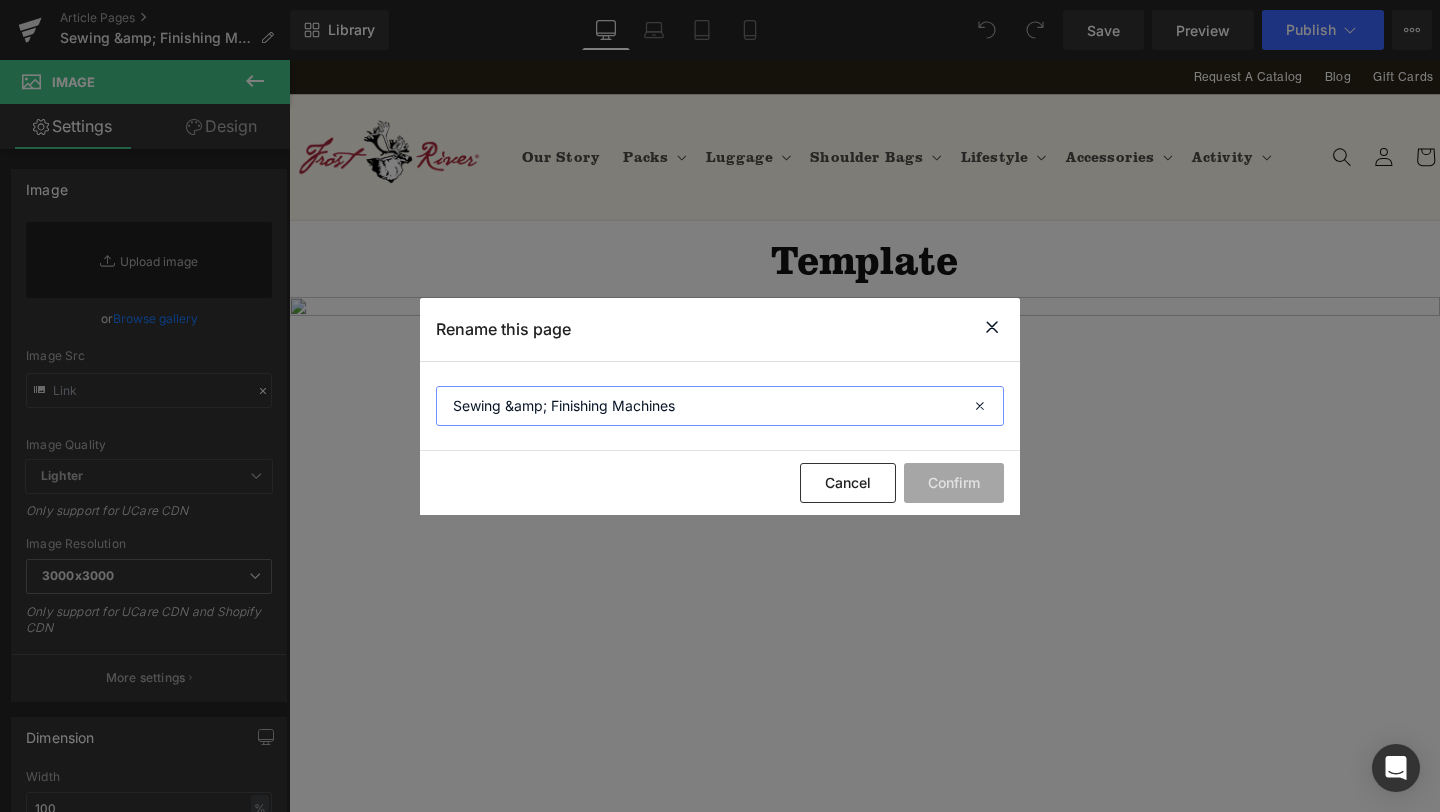 click on "Sewing &amp; Finishing Machines" at bounding box center [720, 406] 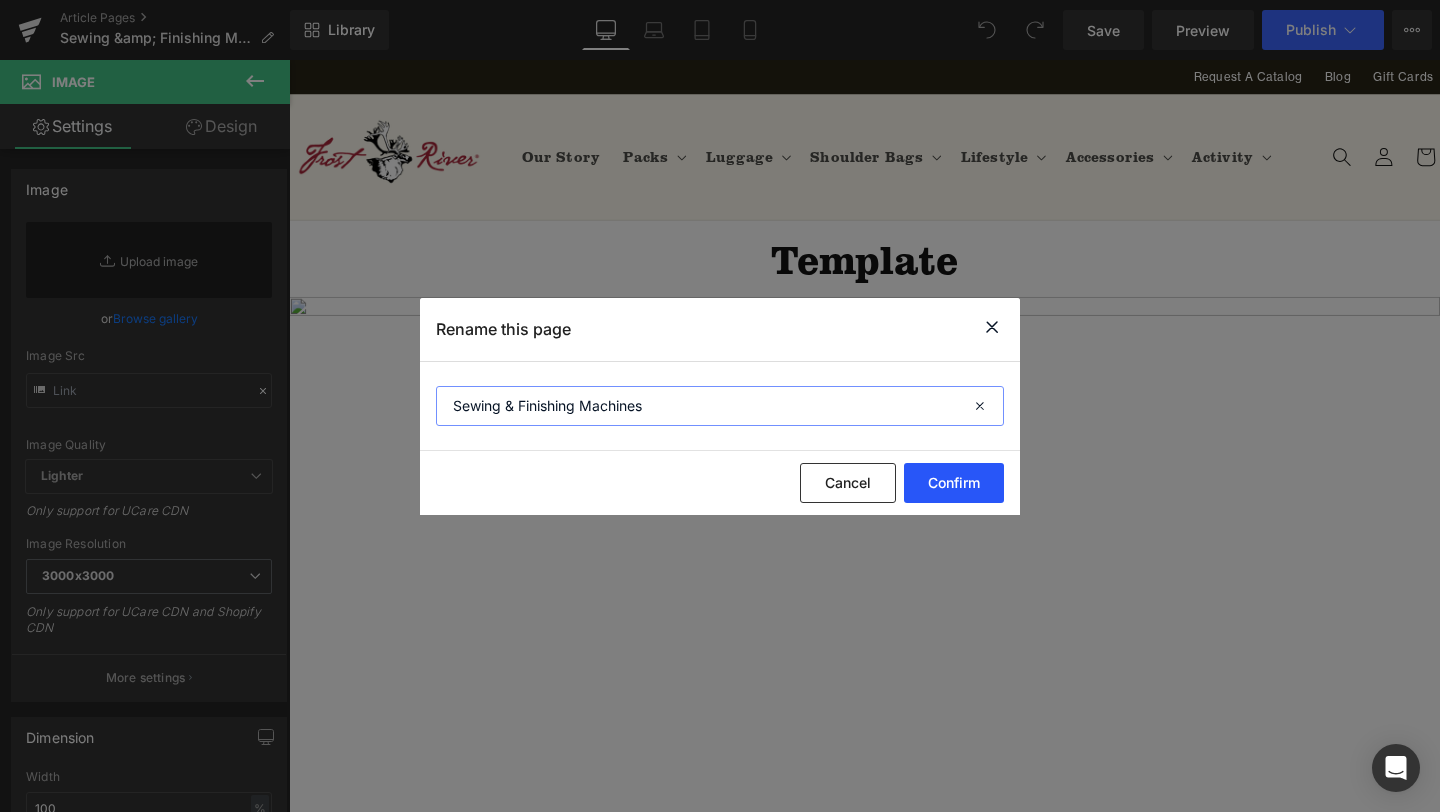 type on "Sewing & Finishing Machines" 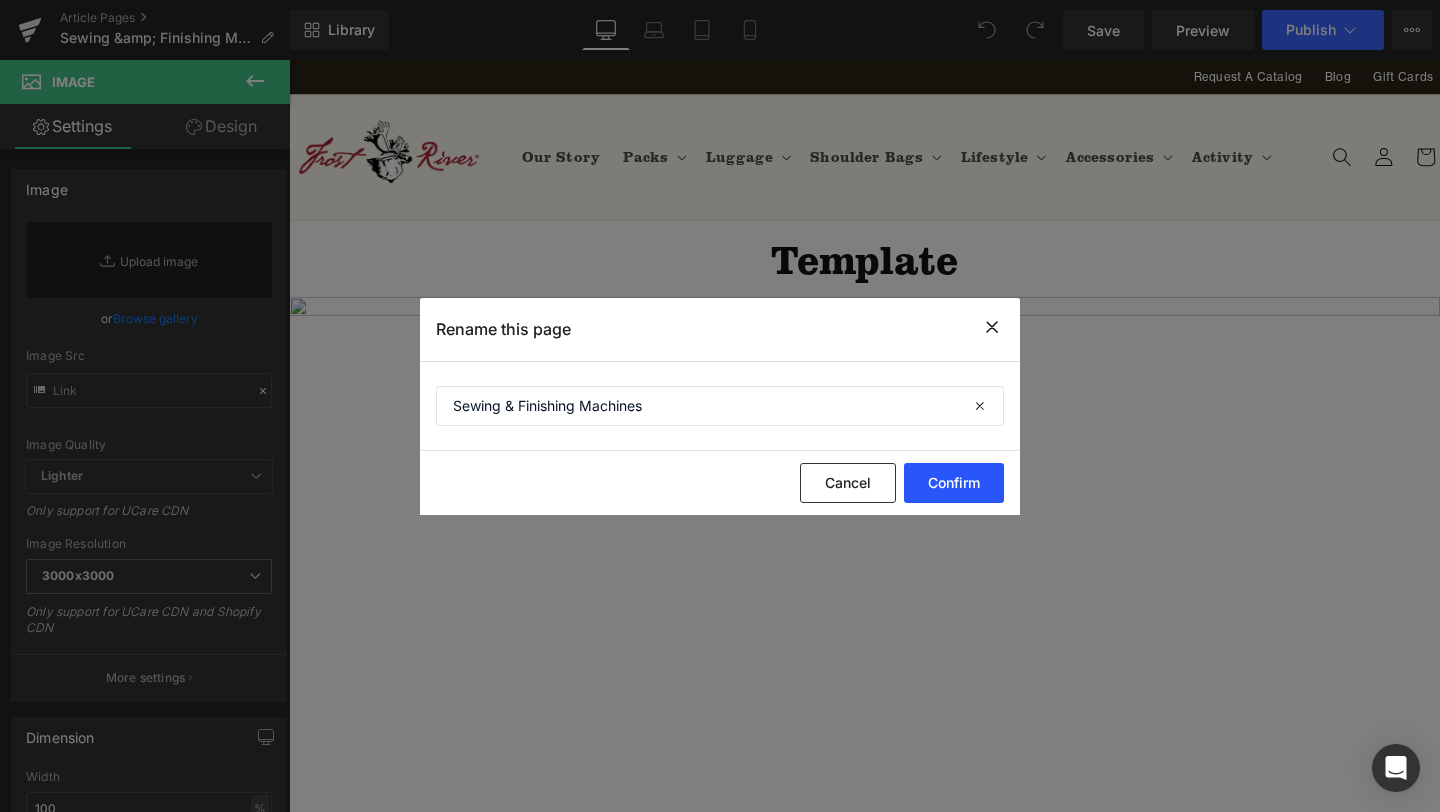 click on "Confirm" at bounding box center (954, 483) 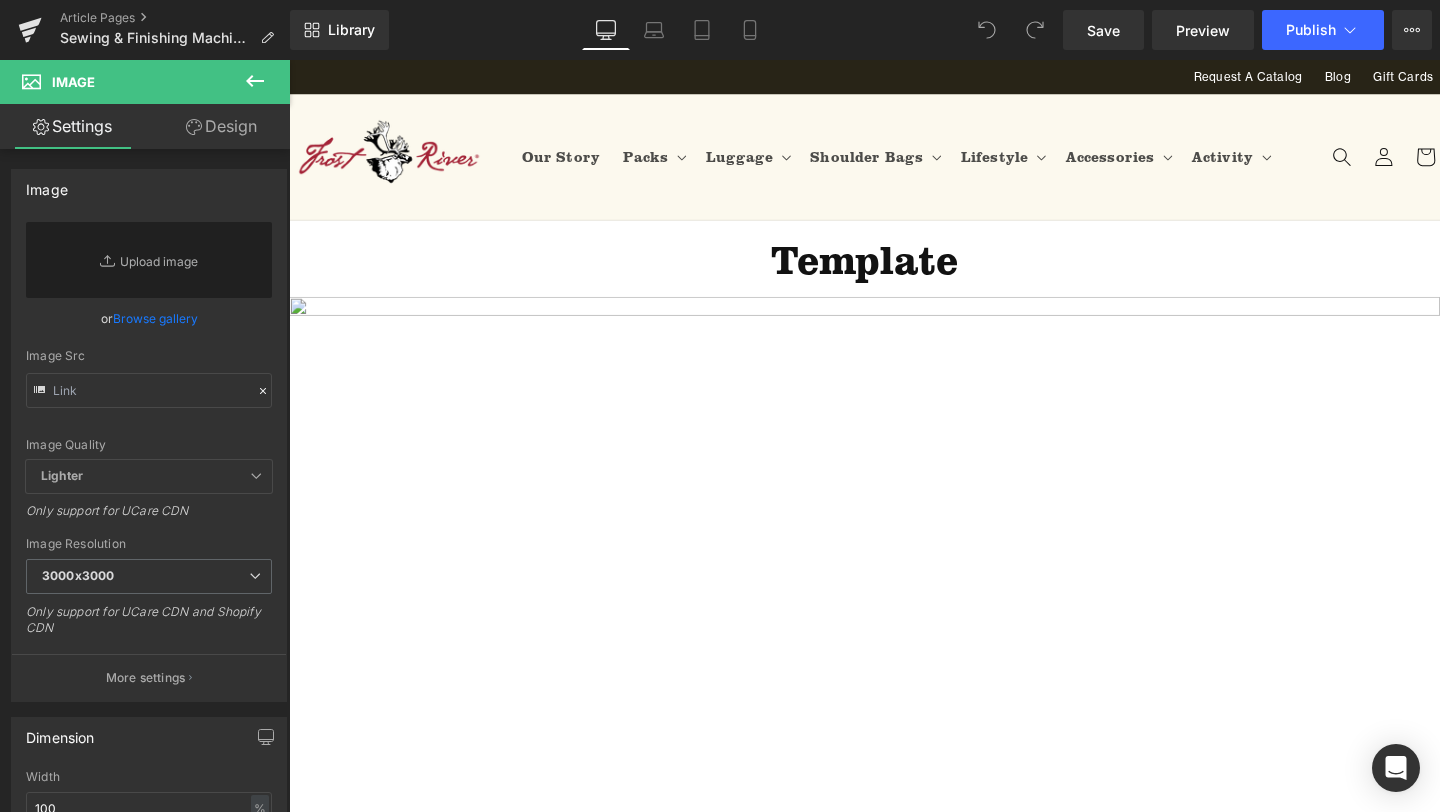 click 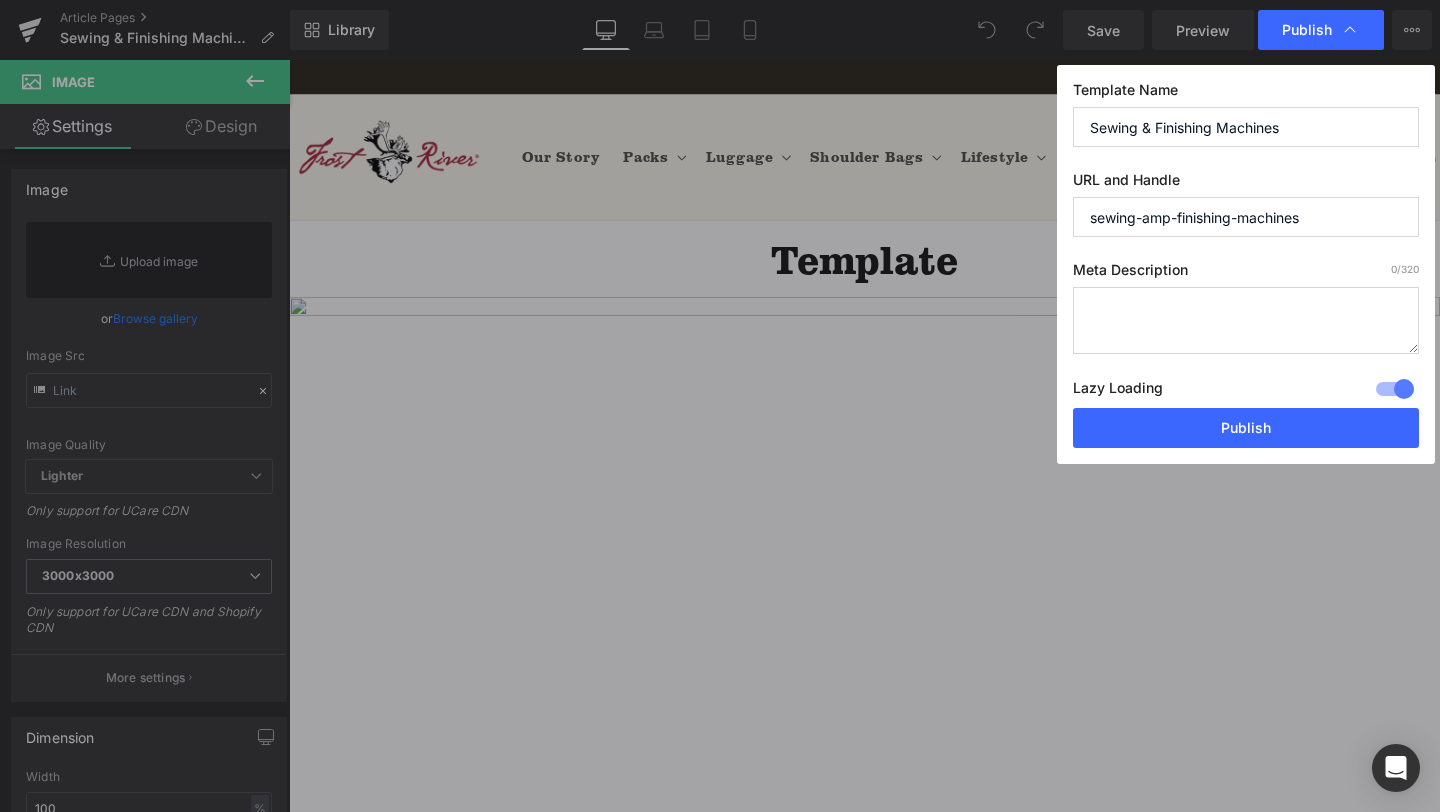 click on "sewing-amp-finishing-machines" at bounding box center [1246, 217] 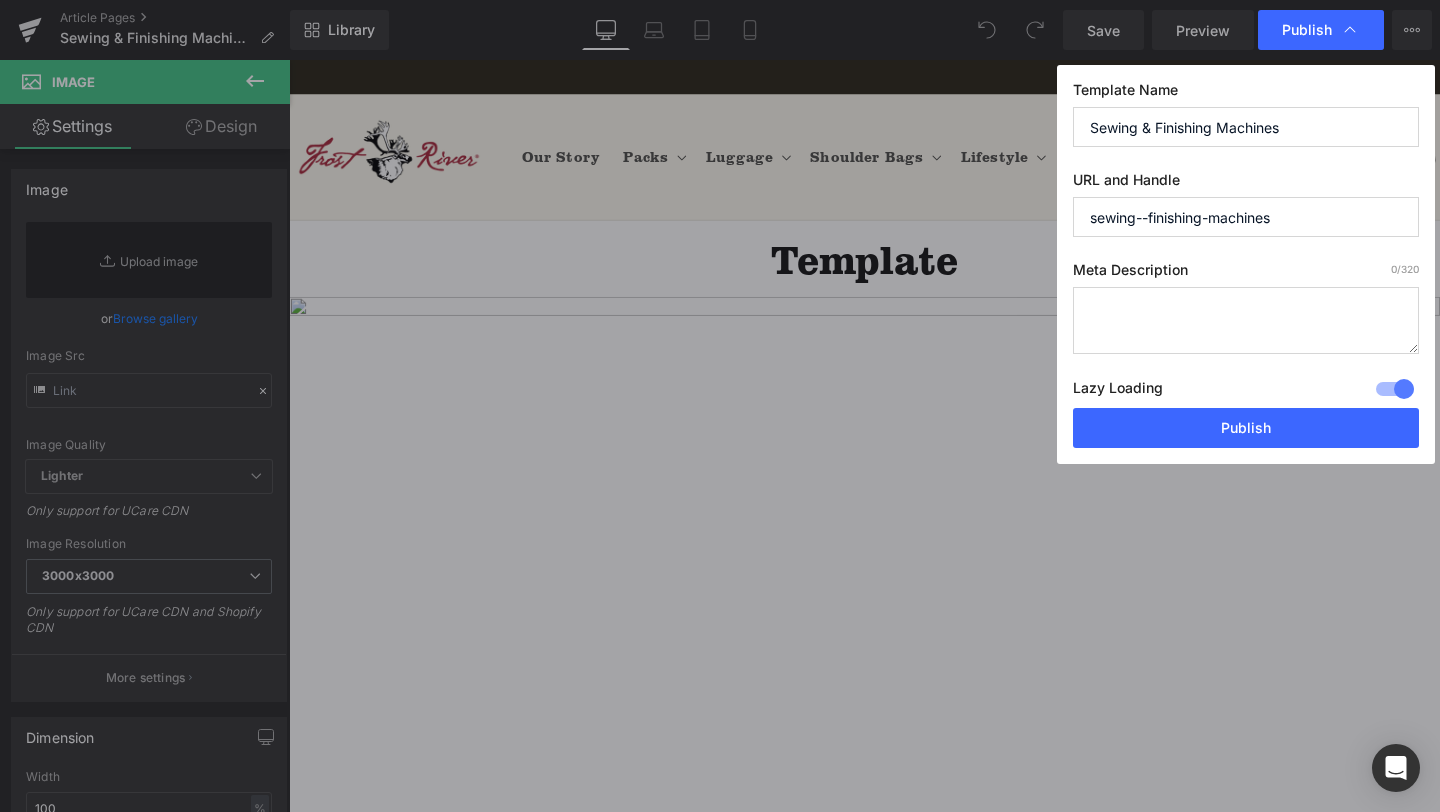 click on "sewing--finishing-machines" at bounding box center [1246, 217] 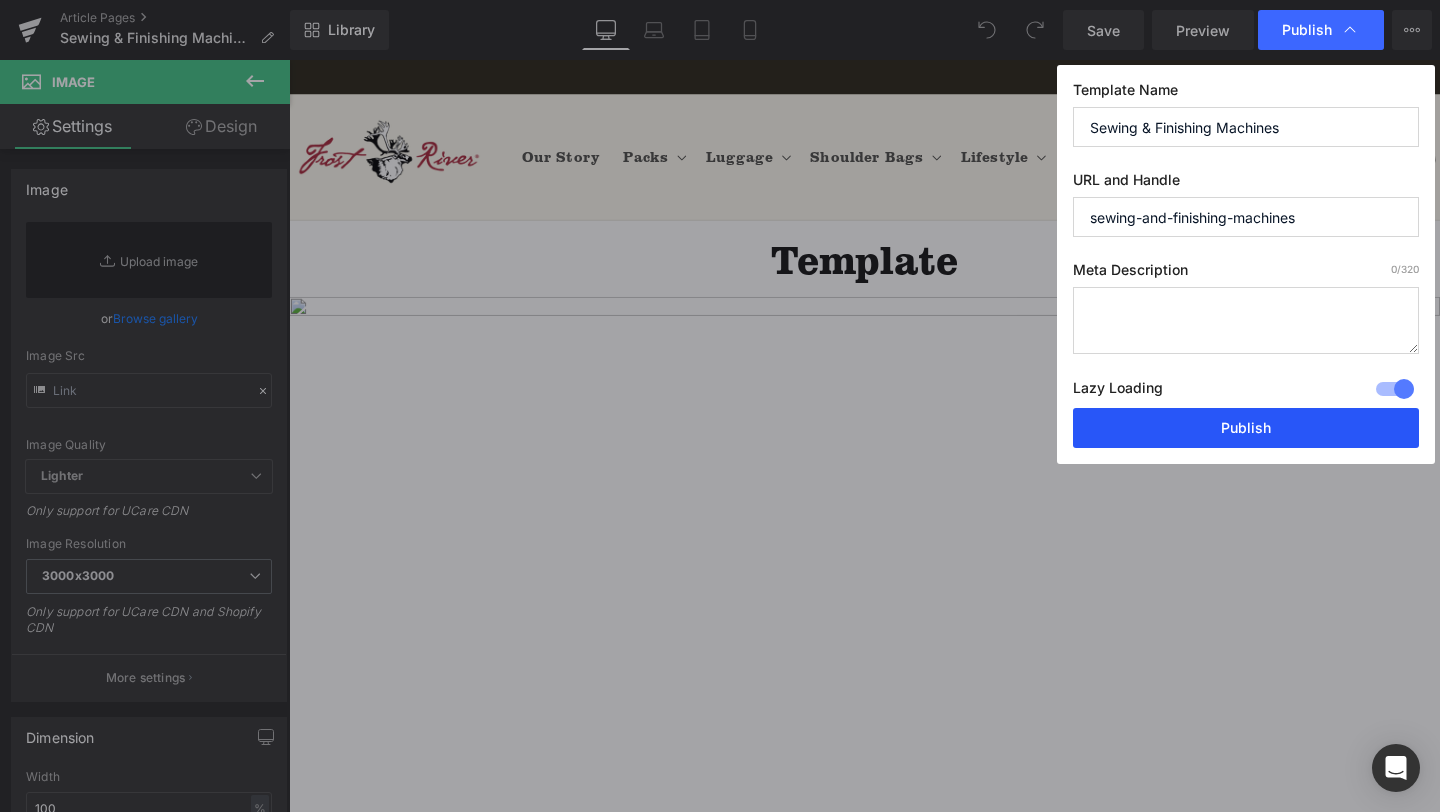 type on "sewing-and-finishing-machines" 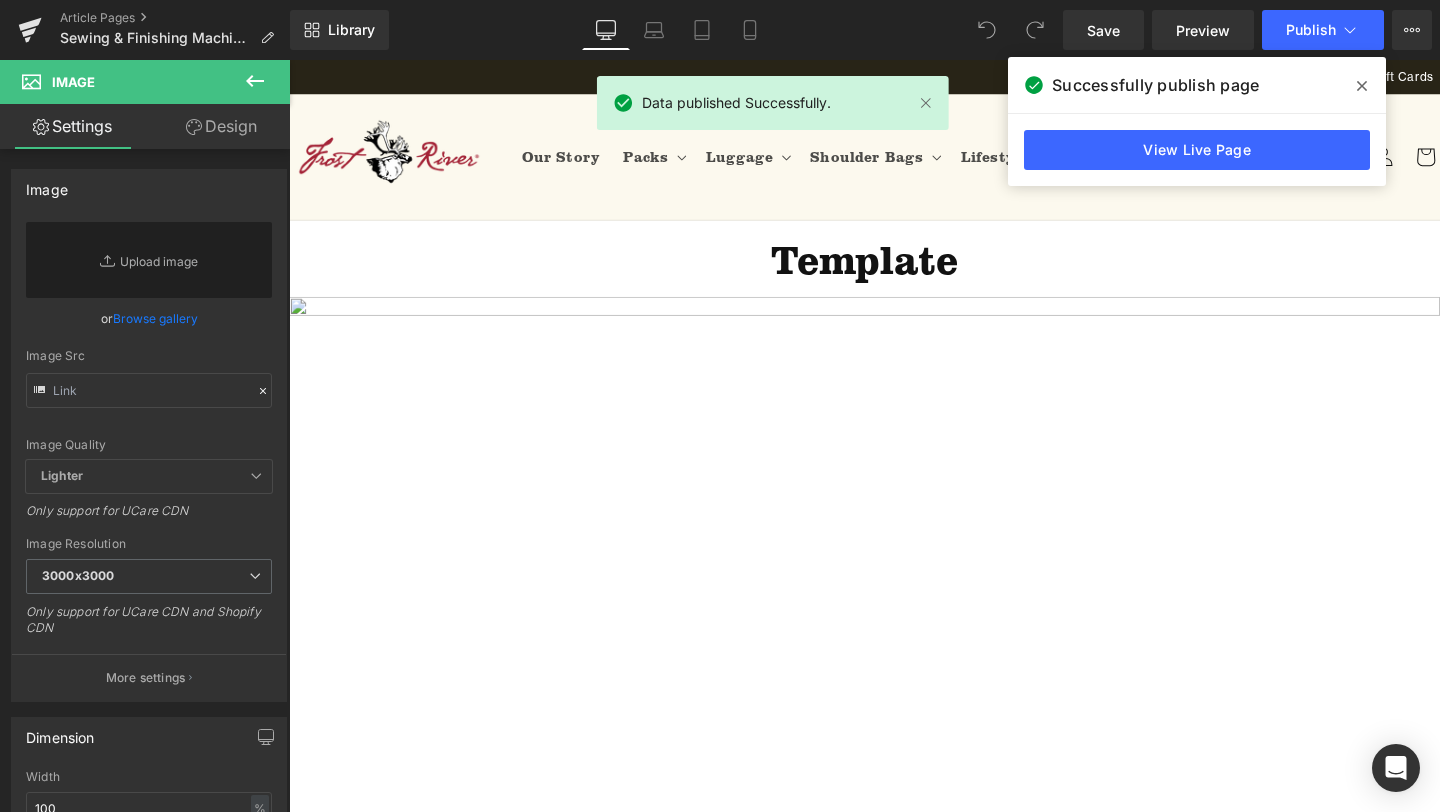 click on "Library Desktop Desktop Laptop Tablet Mobile Save Preview Publish Scheduled View Live Page View with current Template Save Template to Library Schedule Publish Publish Settings Shortcuts  Your page can’t be published   You've reached the maximum number of published pages on your plan  (126/999999).  You need to upgrade your plan or unpublish all your pages to get 1 publish slot.   Unpublish pages   Upgrade plan" at bounding box center [865, 30] 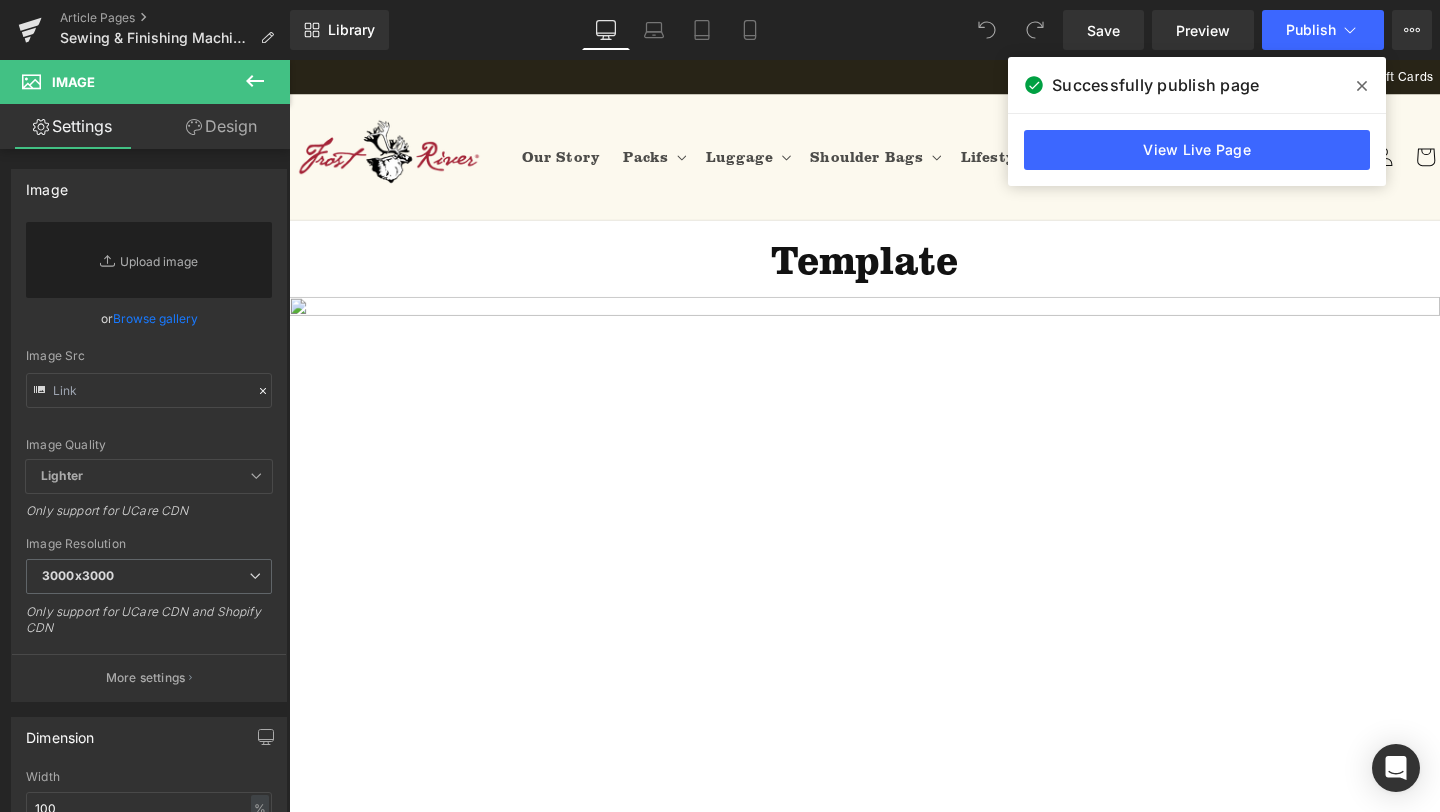 click on "Library Desktop Desktop Laptop Tablet Mobile Save Preview Publish Scheduled View Live Page View with current Template Save Template to Library Schedule Publish Publish Settings Shortcuts  Your page can’t be published   You've reached the maximum number of published pages on your plan  (126/999999).  You need to upgrade your plan or unpublish all your pages to get 1 publish slot.   Unpublish pages   Upgrade plan" at bounding box center [865, 30] 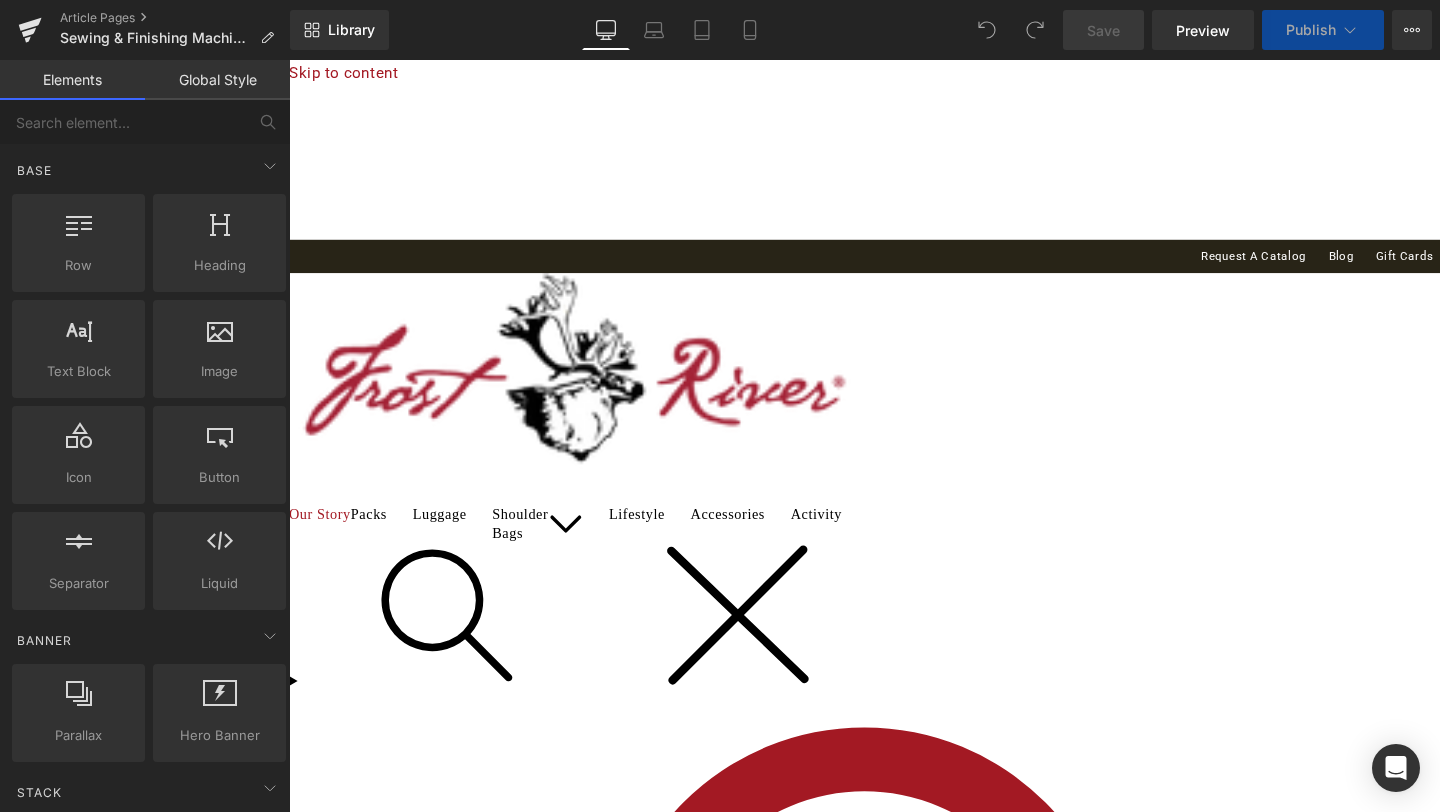 scroll, scrollTop: 0, scrollLeft: 0, axis: both 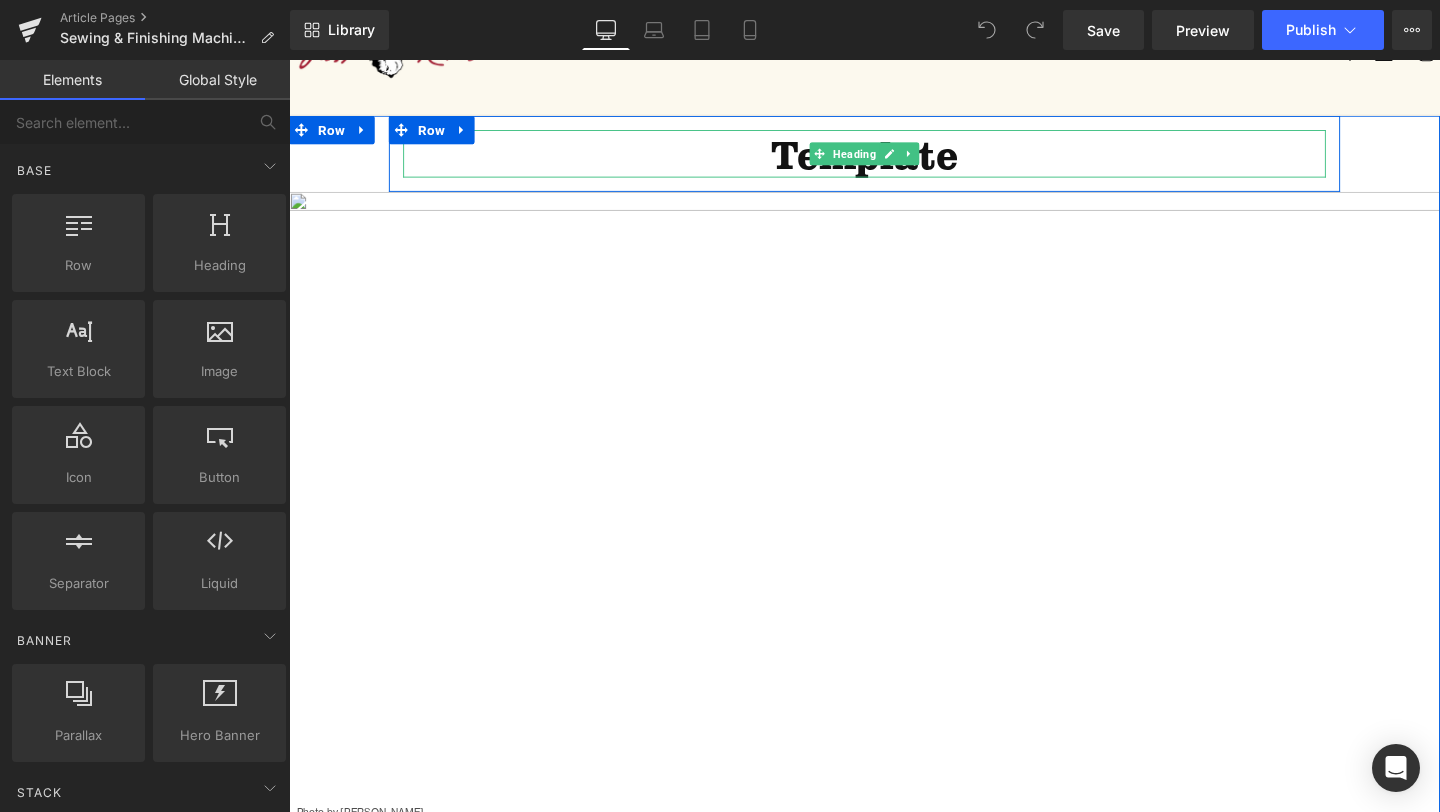 click on "Template" at bounding box center [894, 159] 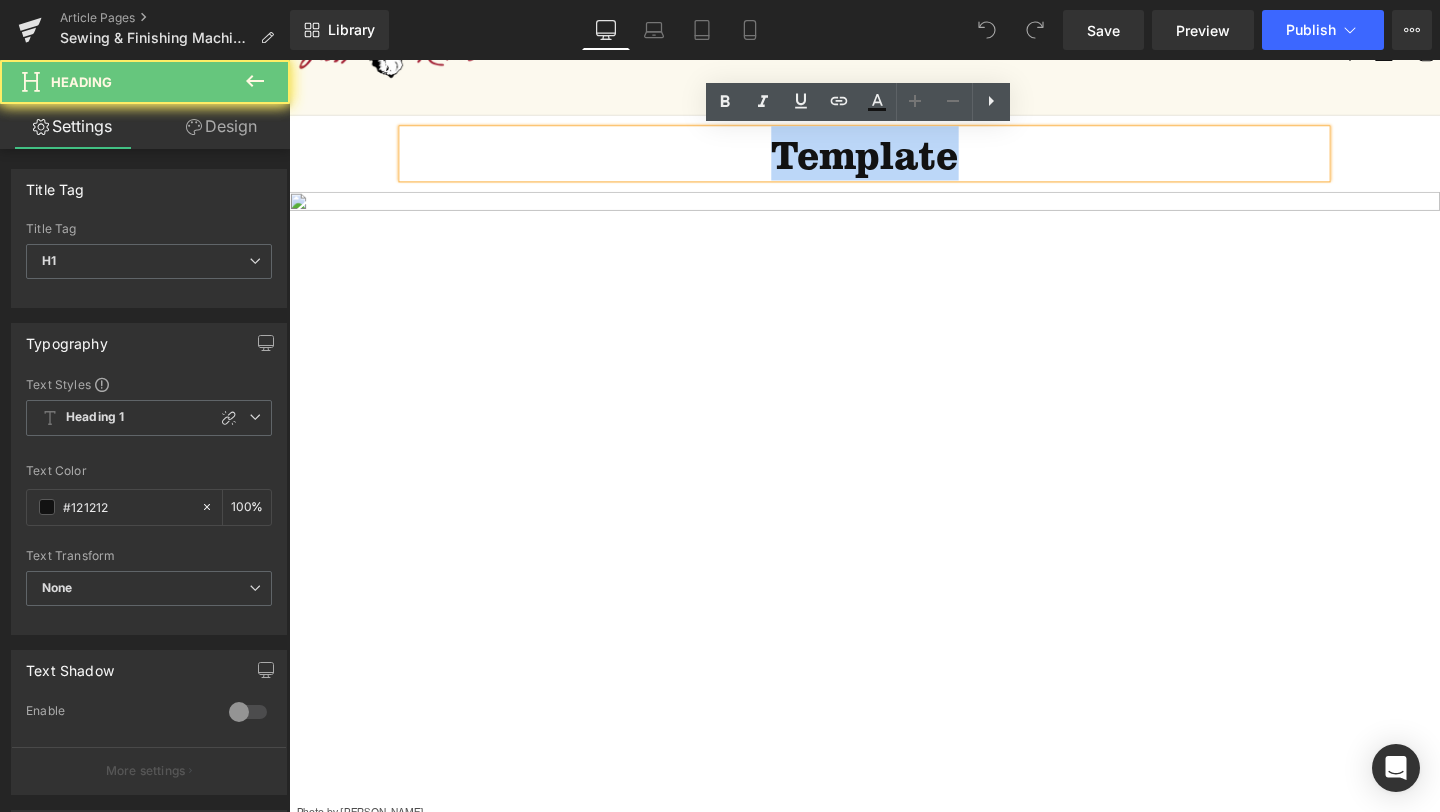 drag, startPoint x: 1019, startPoint y: 161, endPoint x: 717, endPoint y: 160, distance: 302.00165 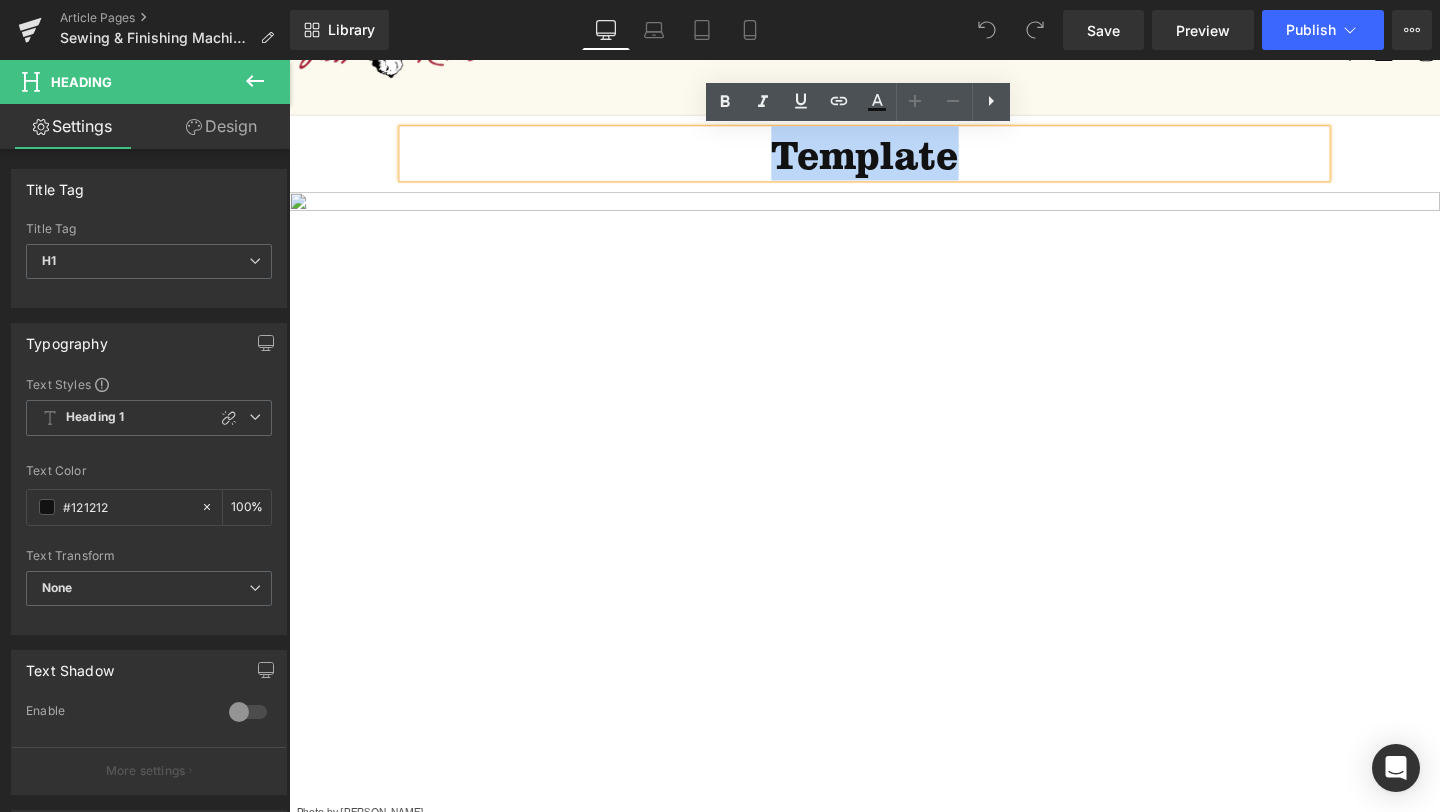 type 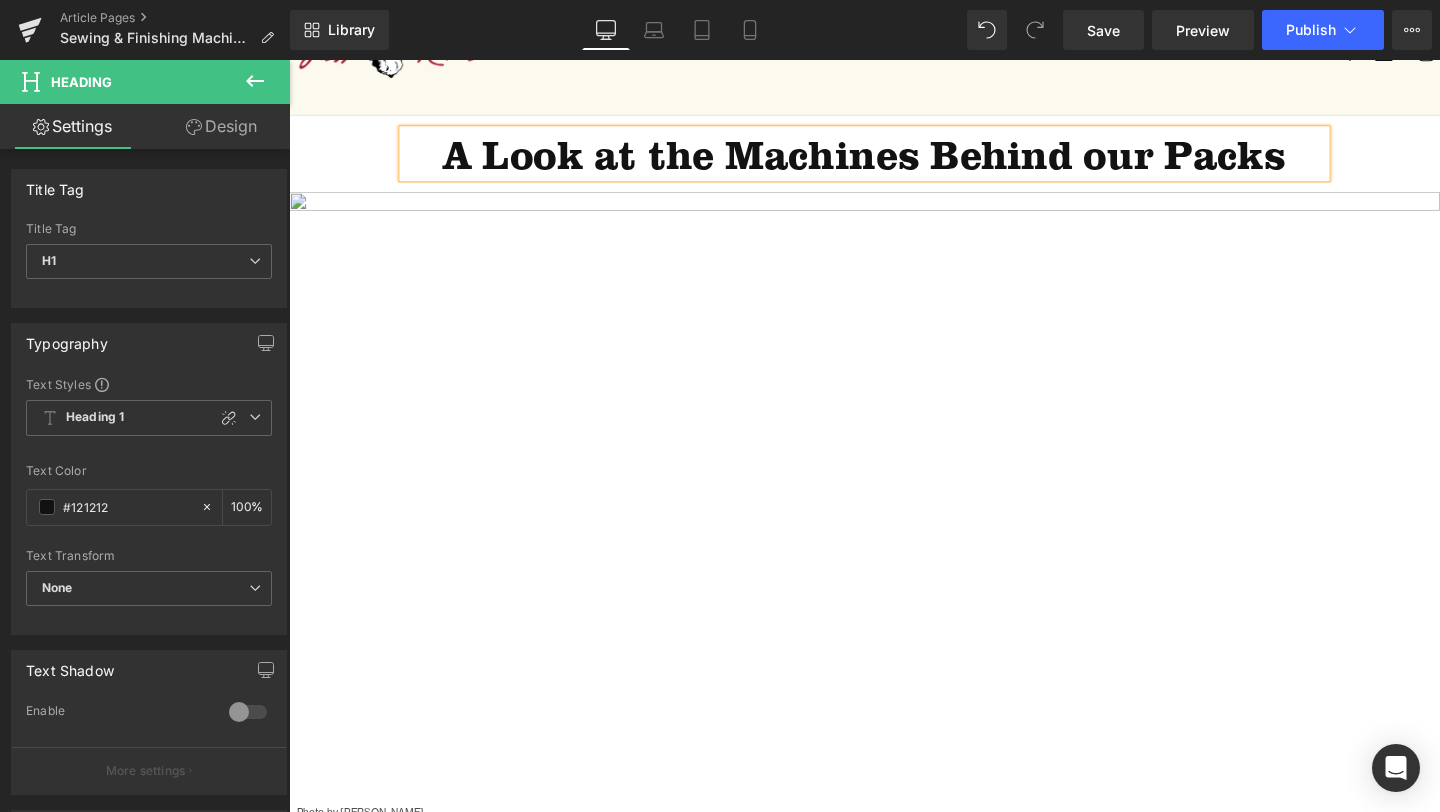 click on "A Look at the Machines Behind our Packs Heading         Row         Image         Photo by [PERSON_NAME] Text Block         Home / Sewing & Finishing Machines Breadcrumbs         Row" at bounding box center (894, 528) 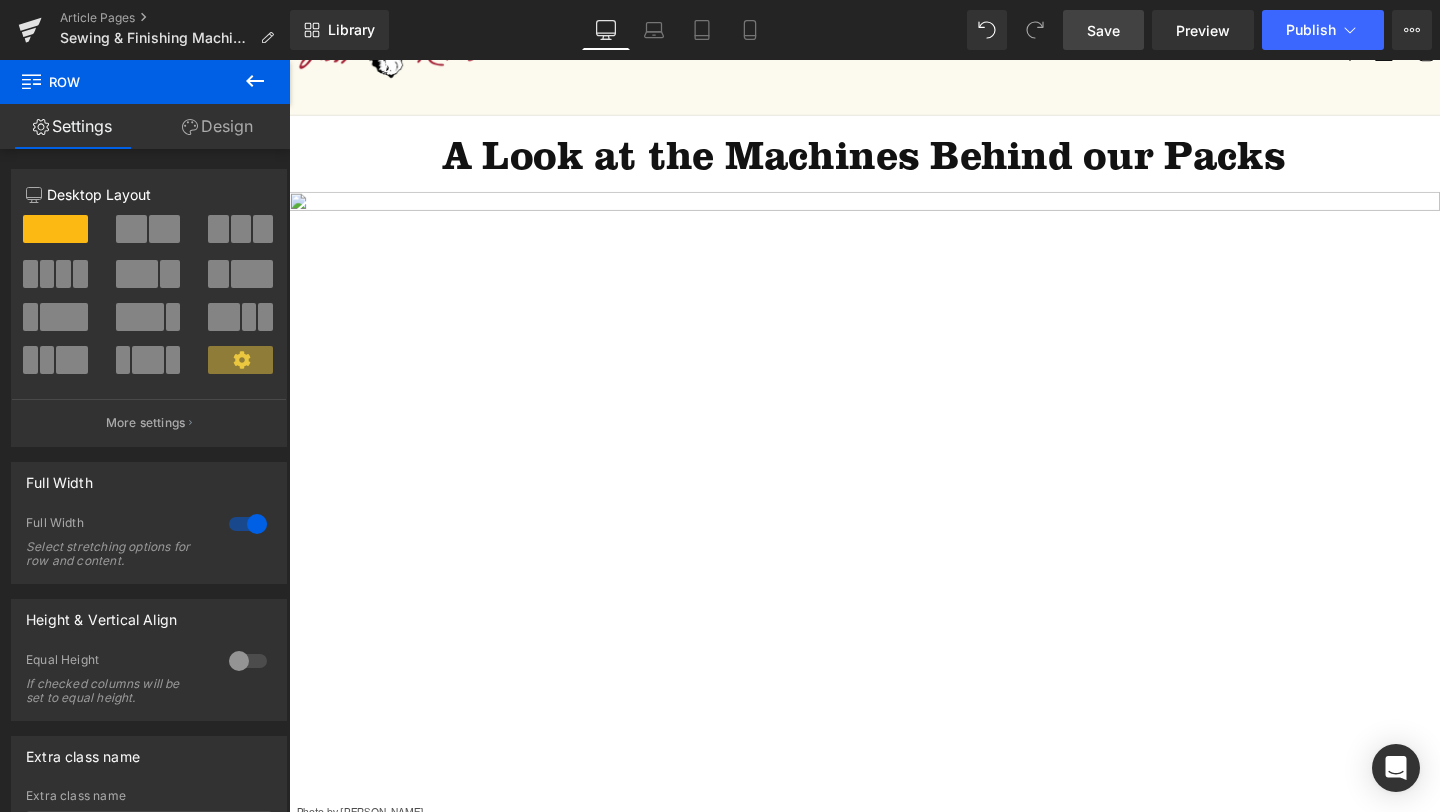 click on "Save" at bounding box center (1103, 30) 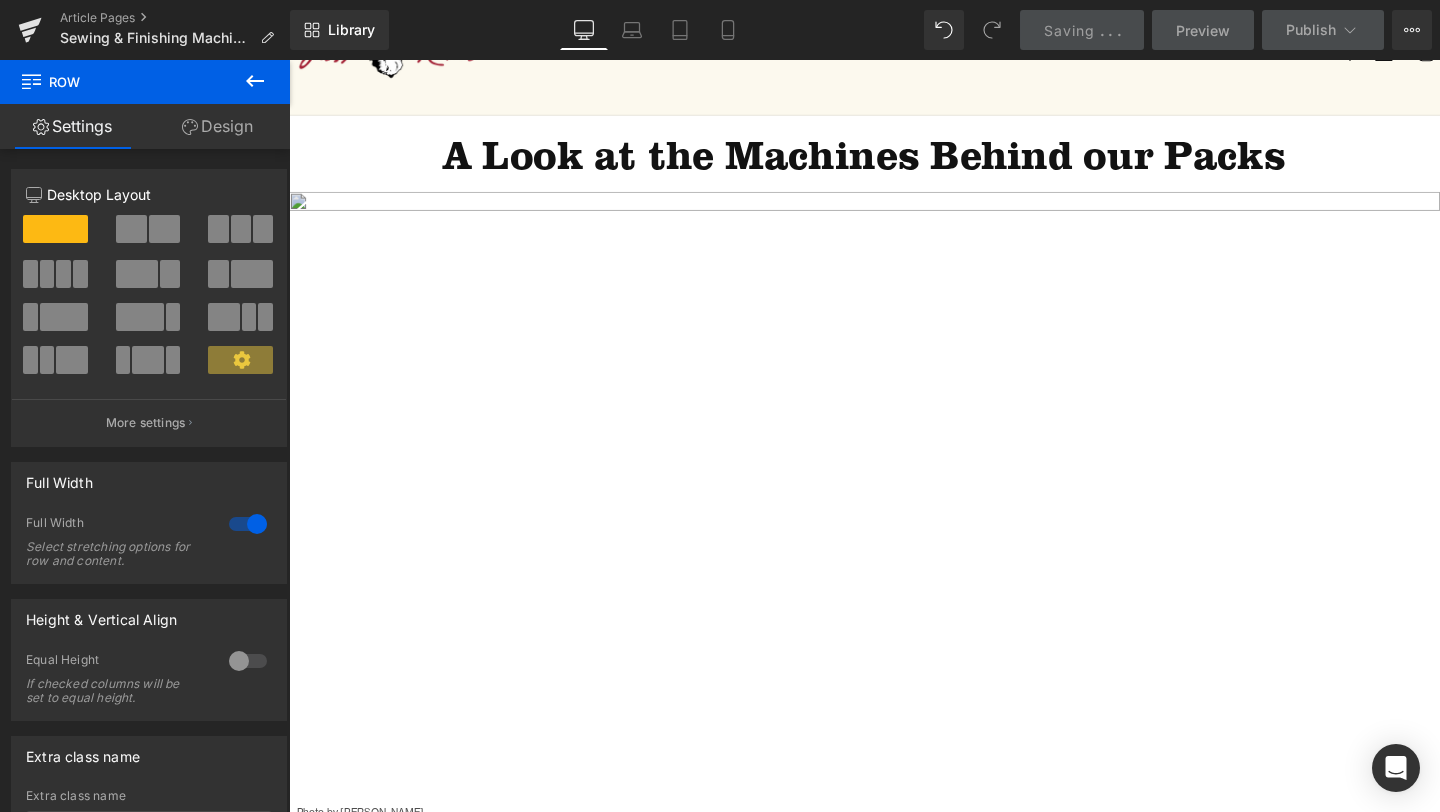 scroll, scrollTop: 0, scrollLeft: 0, axis: both 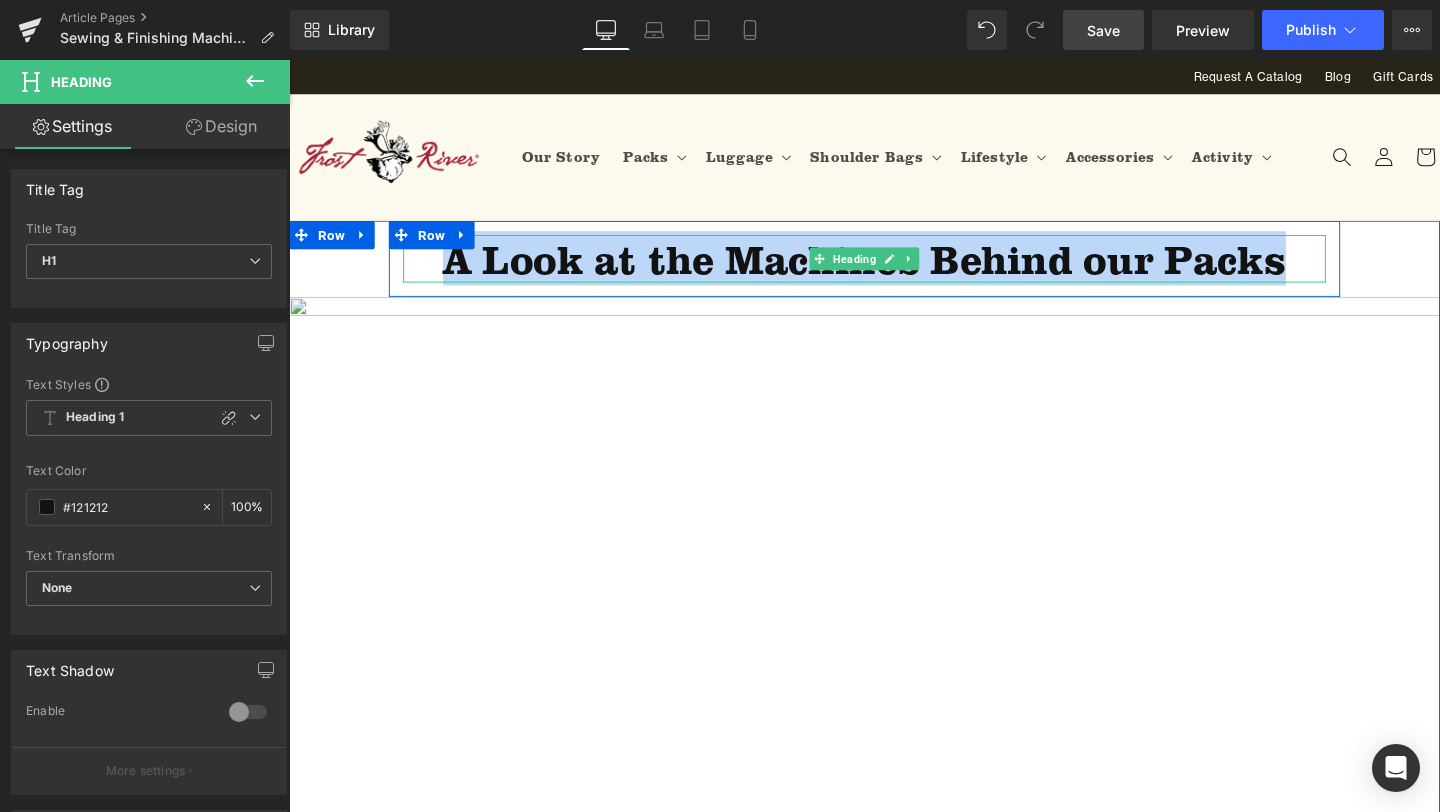 drag, startPoint x: 1362, startPoint y: 277, endPoint x: 460, endPoint y: 278, distance: 902.00055 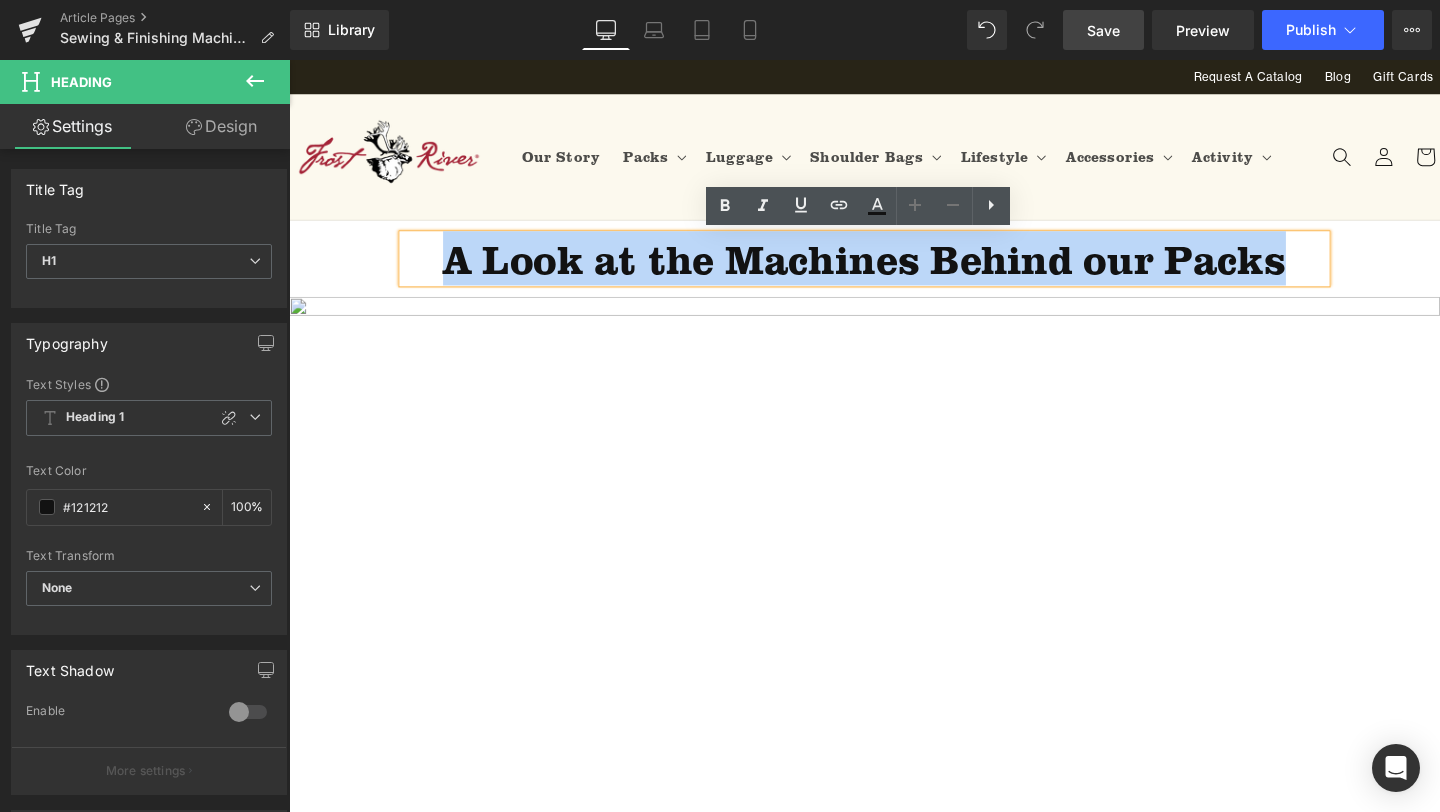 copy on "A Look at the Machines Behind our Packs" 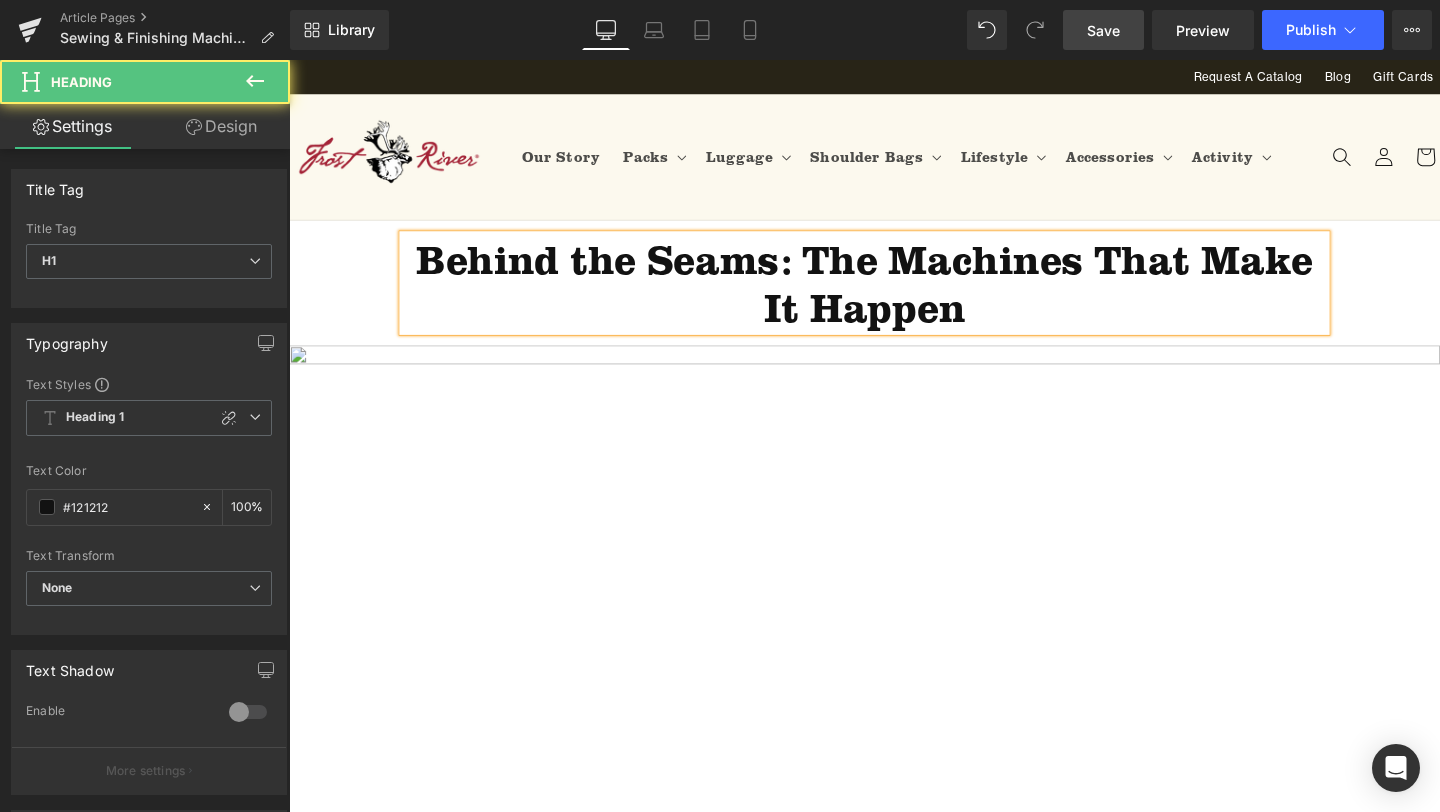 click on "Behind the Seams: The Machines That Make It Happen" at bounding box center [894, 294] 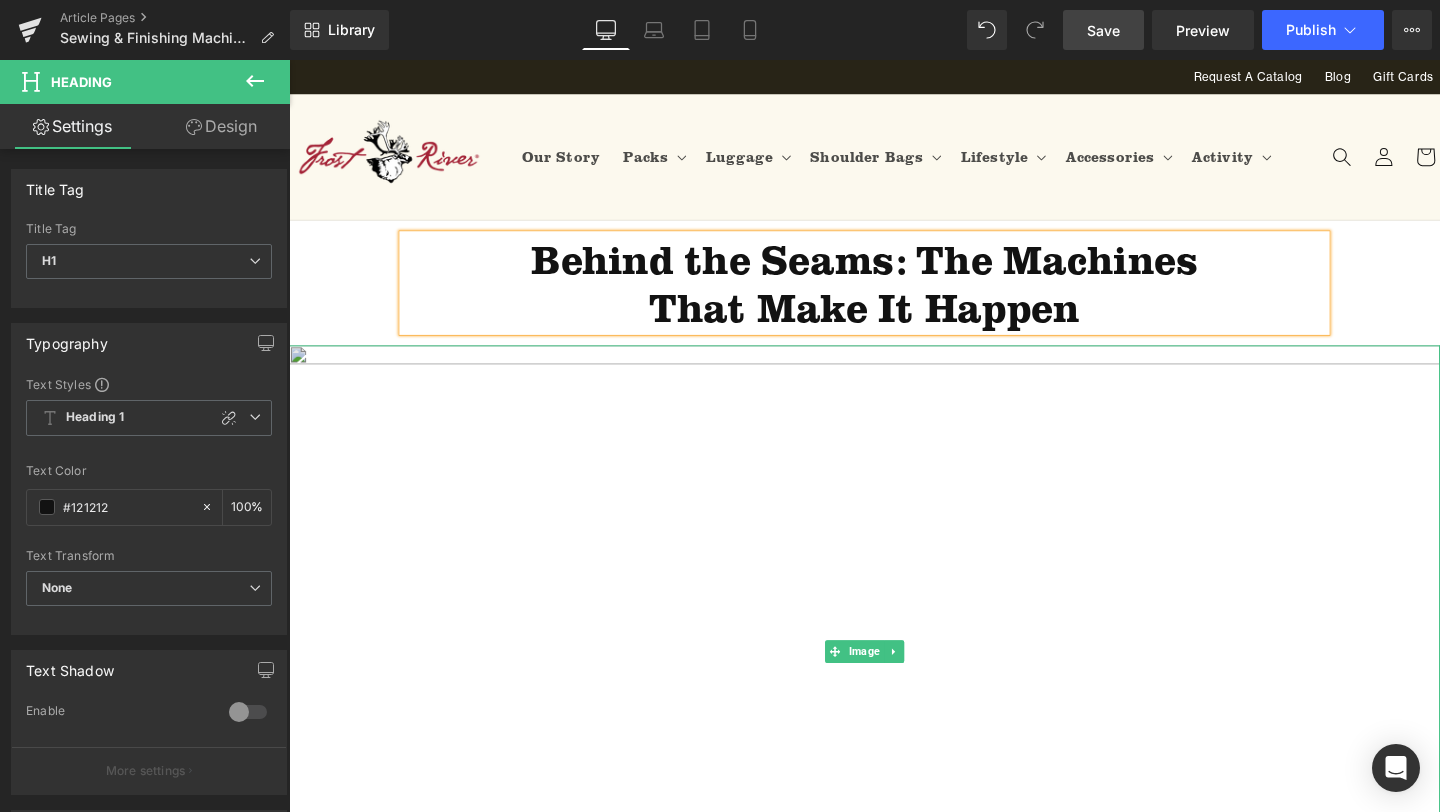 click at bounding box center [894, 682] 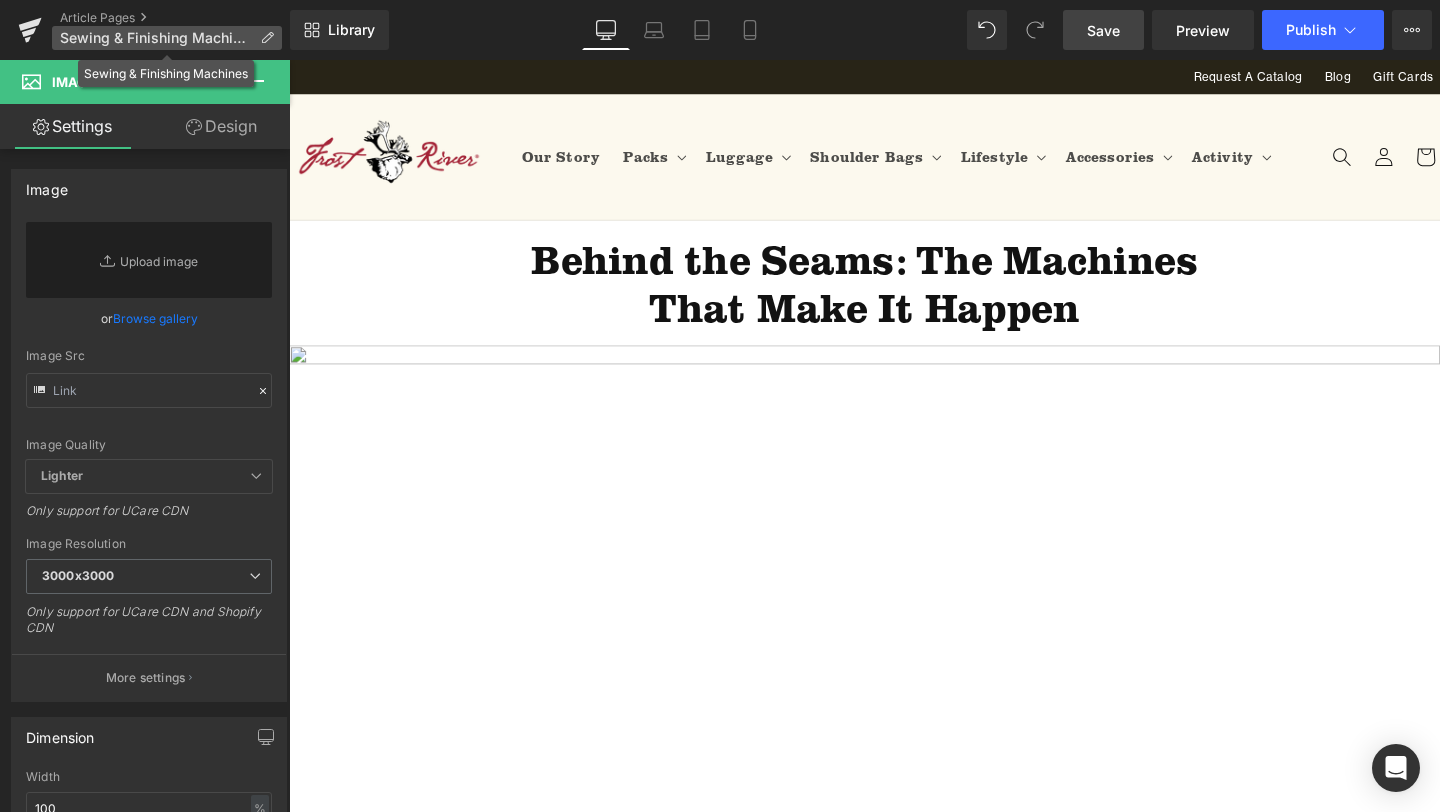 click at bounding box center (267, 38) 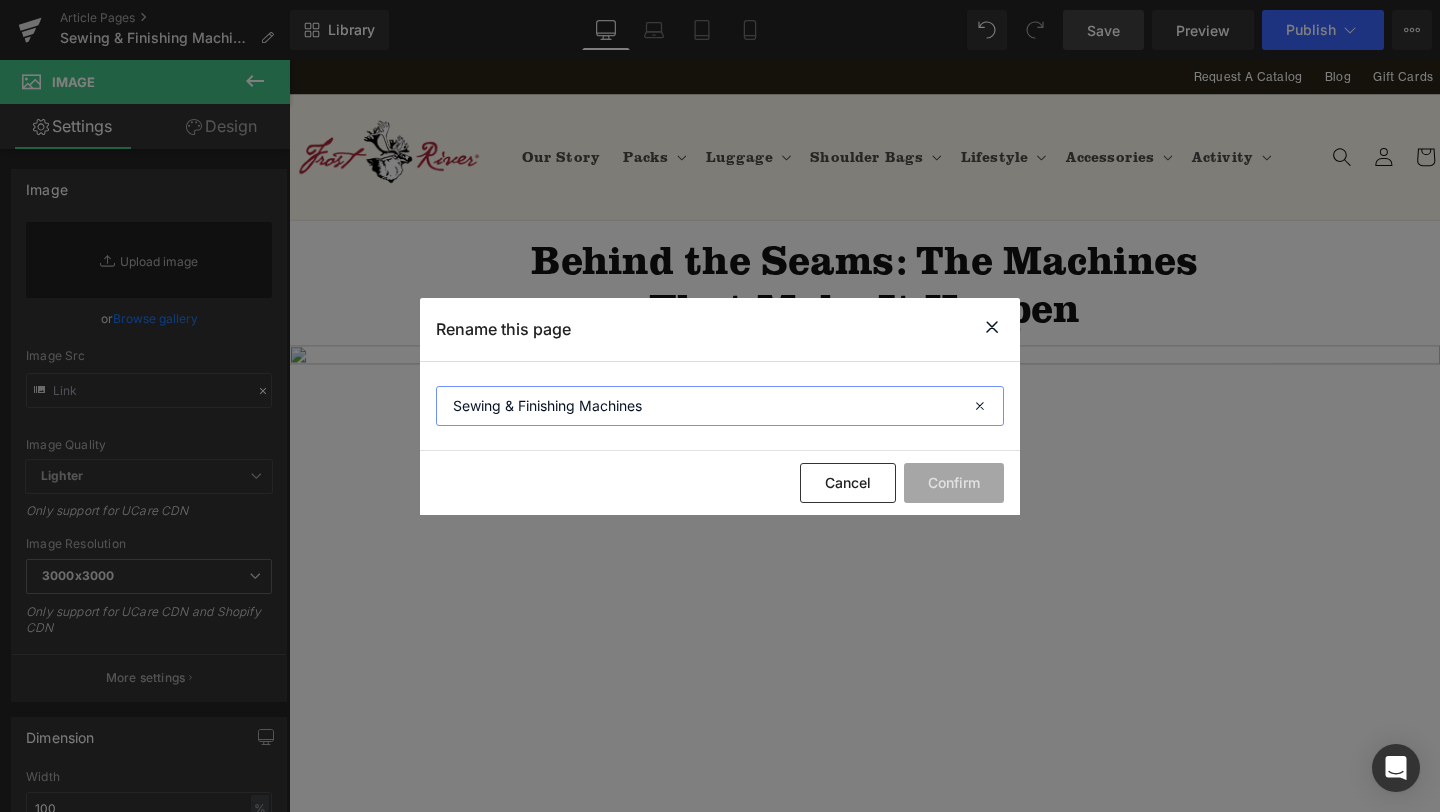 drag, startPoint x: 706, startPoint y: 415, endPoint x: 389, endPoint y: 403, distance: 317.22705 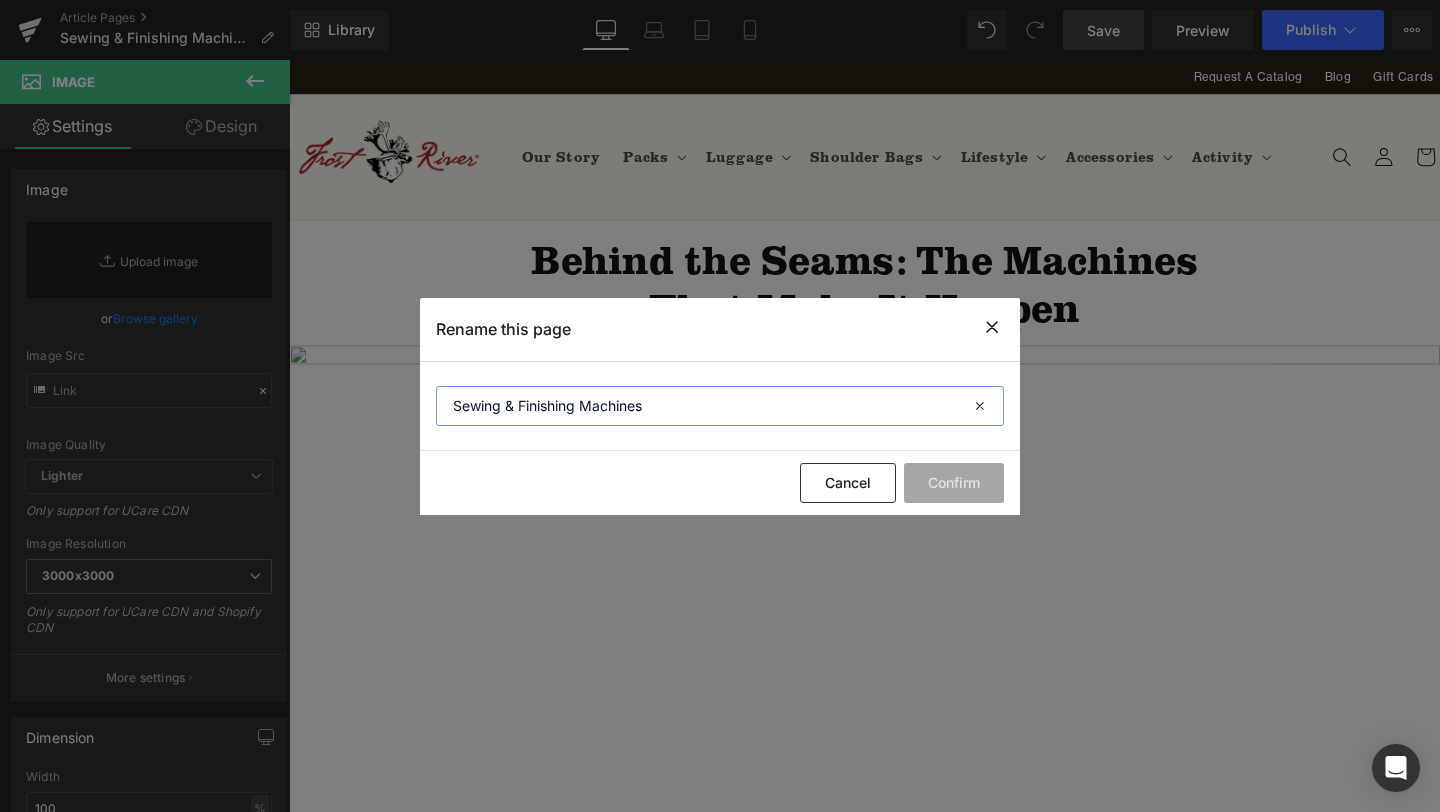paste on "Behind the Seams: The Machines That Make It Happen" 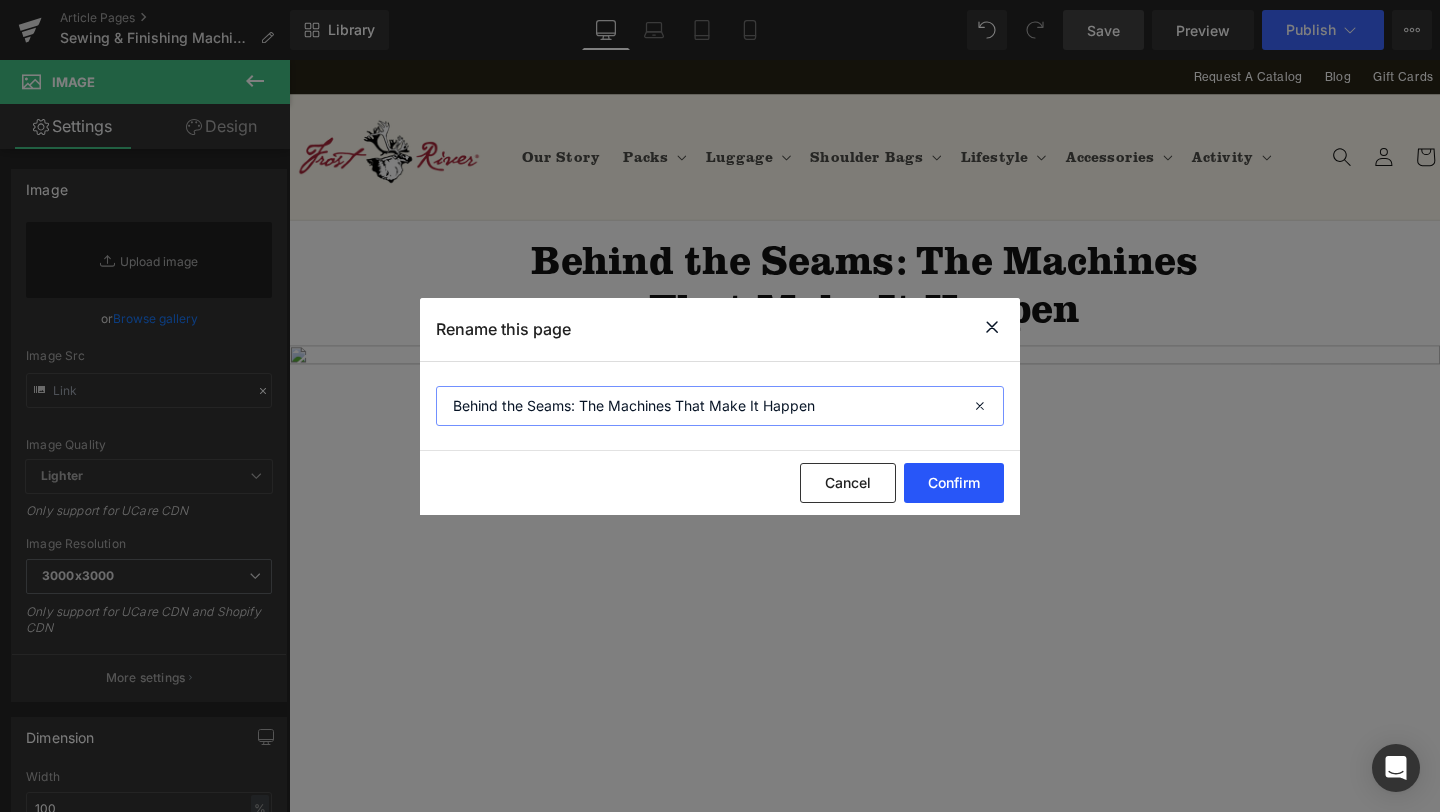type on "Behind the Seams: The Machines That Make It Happen" 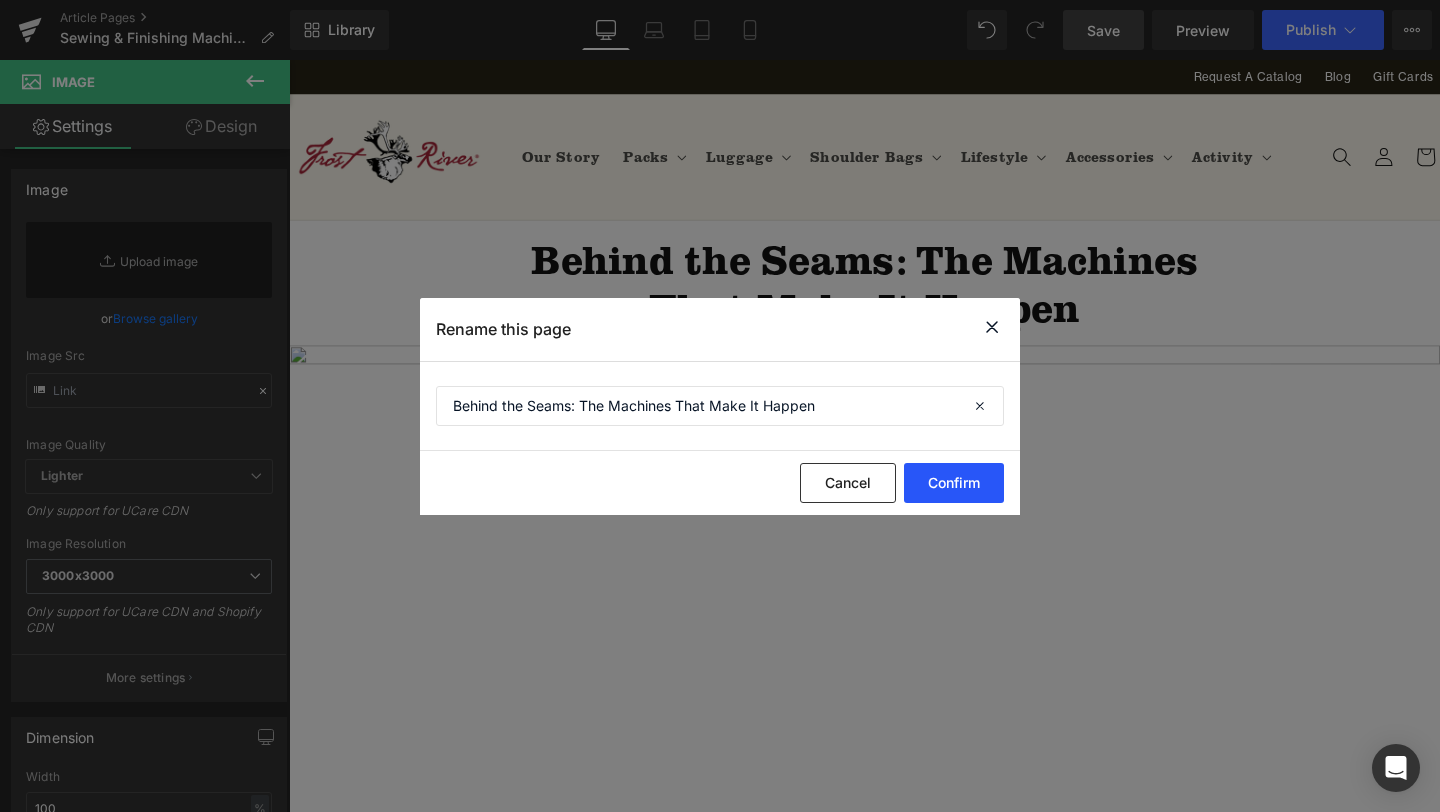 click on "Confirm" at bounding box center (954, 483) 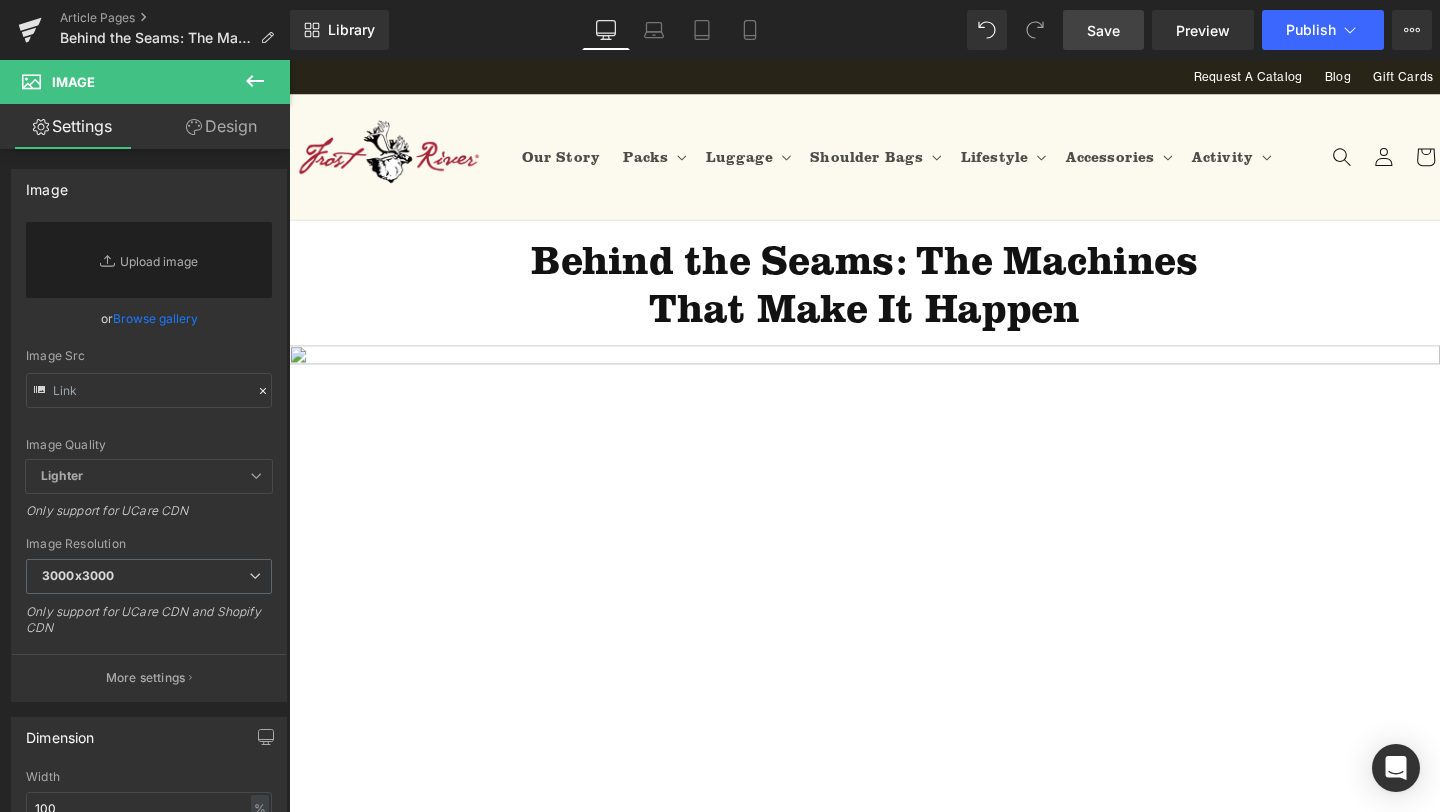 click 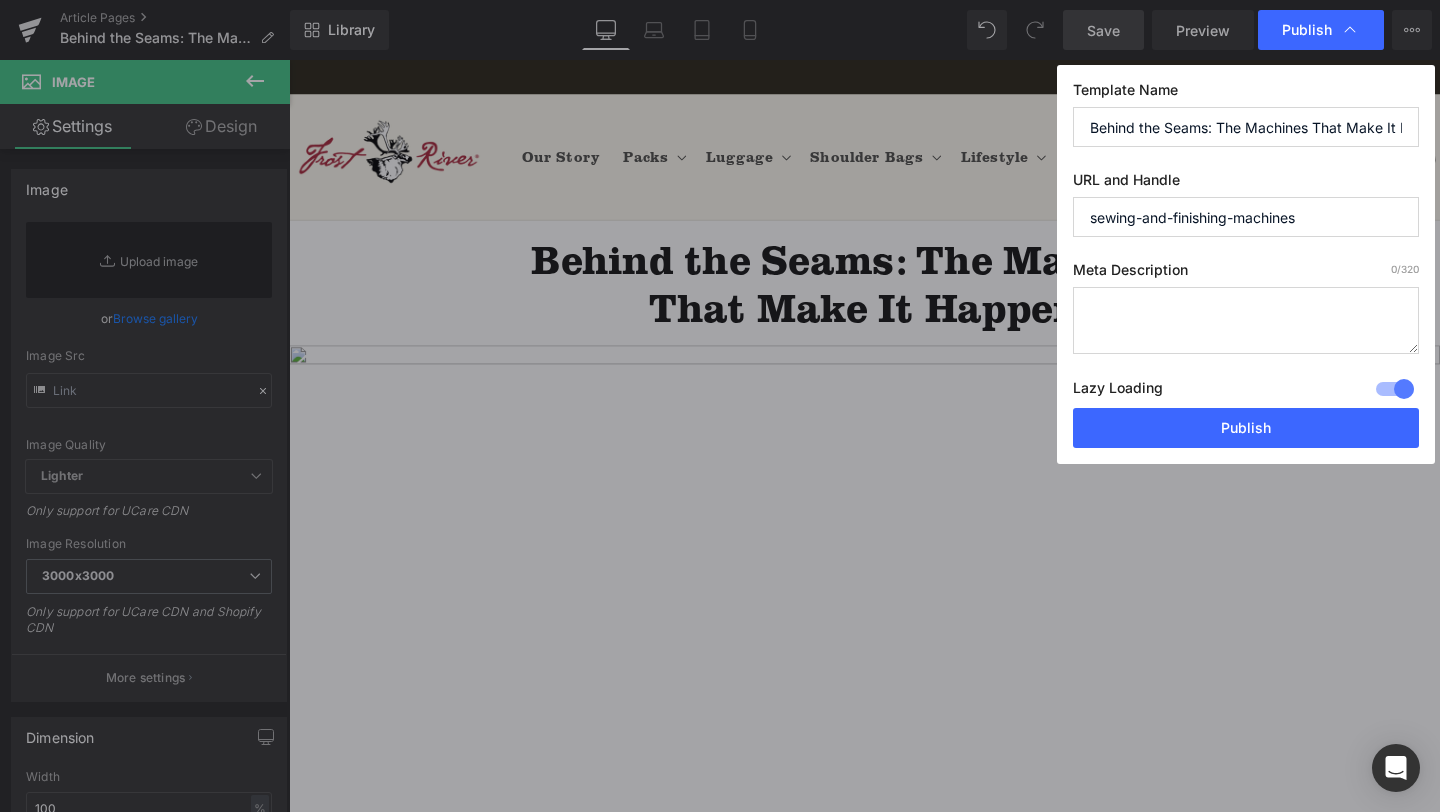 drag, startPoint x: 1343, startPoint y: 222, endPoint x: 1059, endPoint y: 215, distance: 284.08624 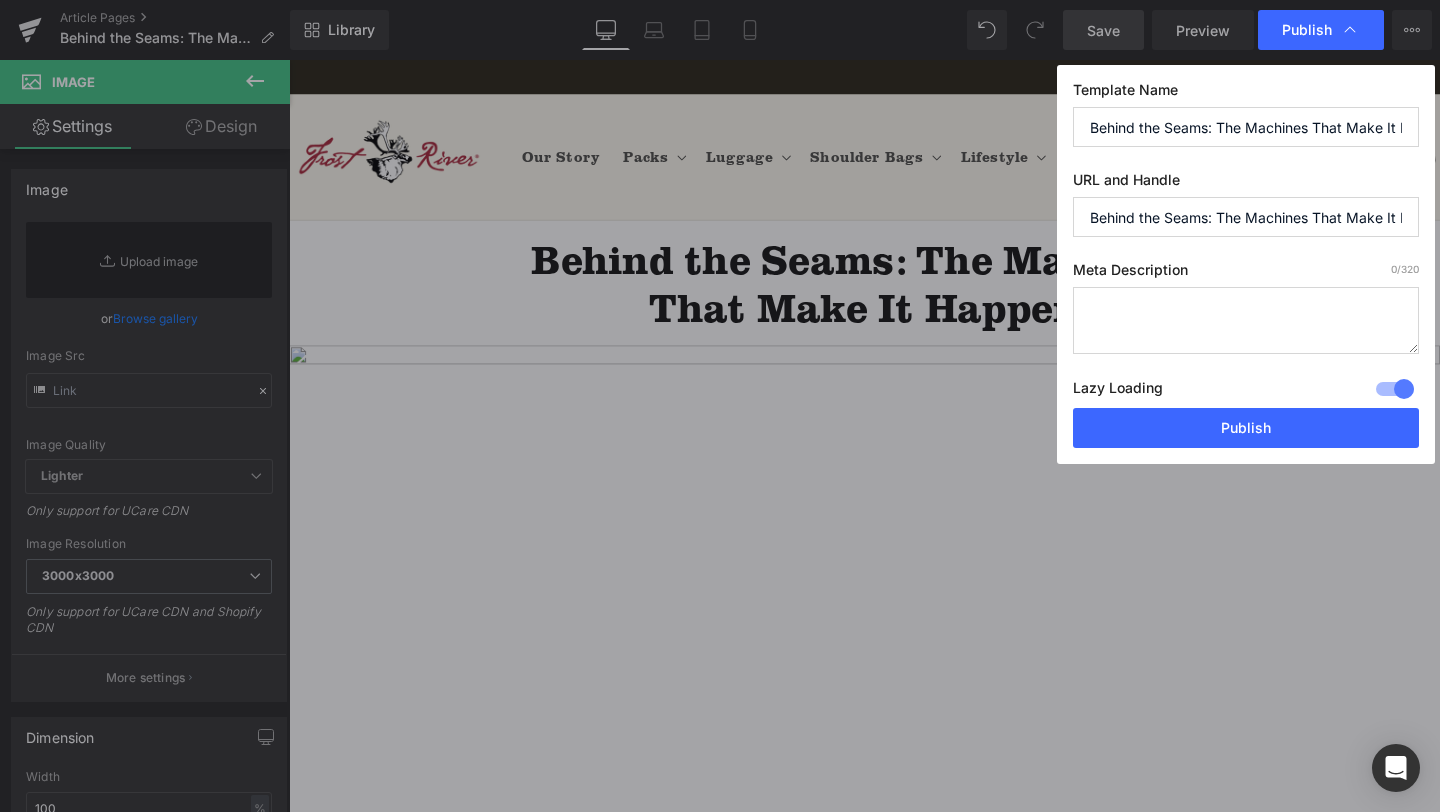scroll, scrollTop: 0, scrollLeft: 50, axis: horizontal 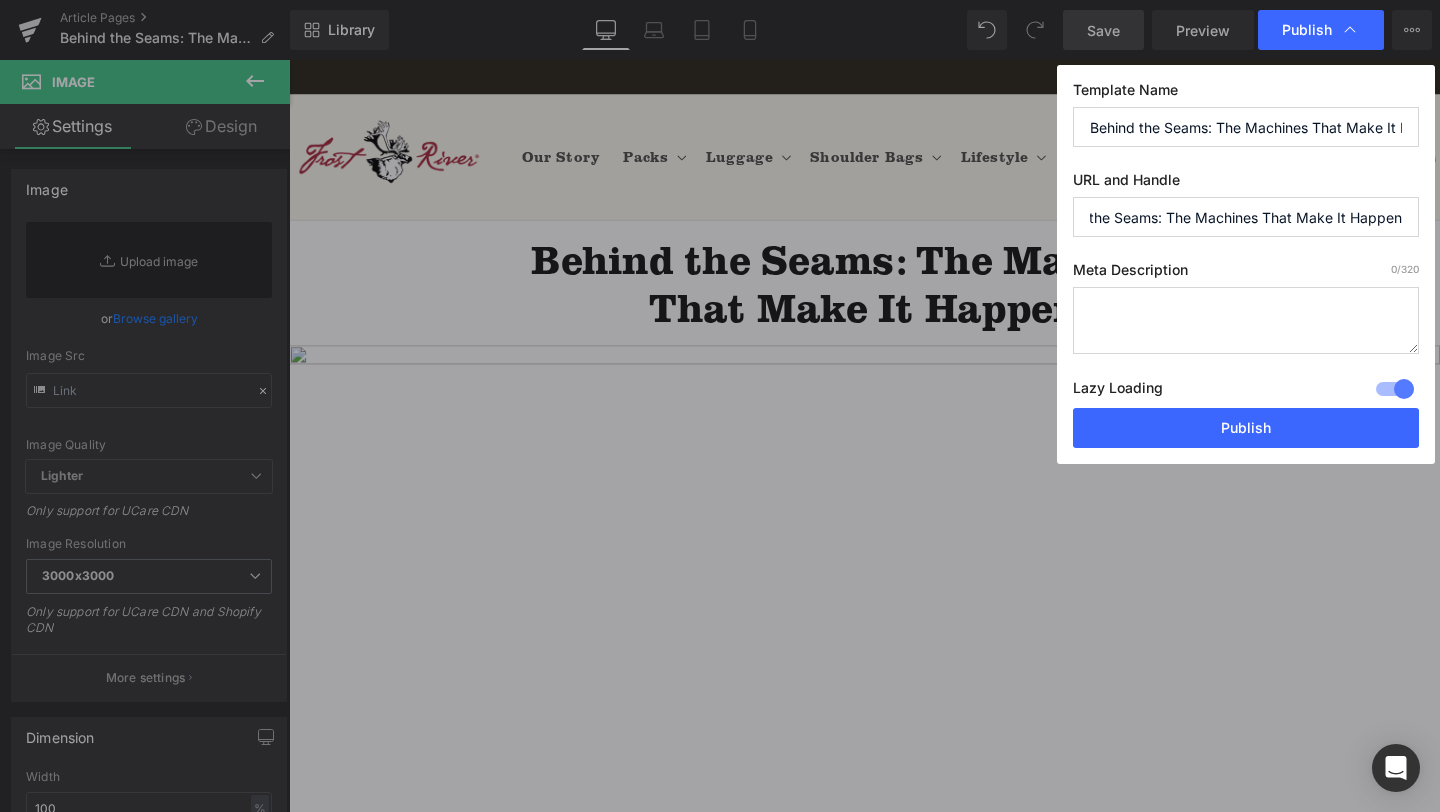 type on "behind-the-seams-the-machines-that-make-it-happen" 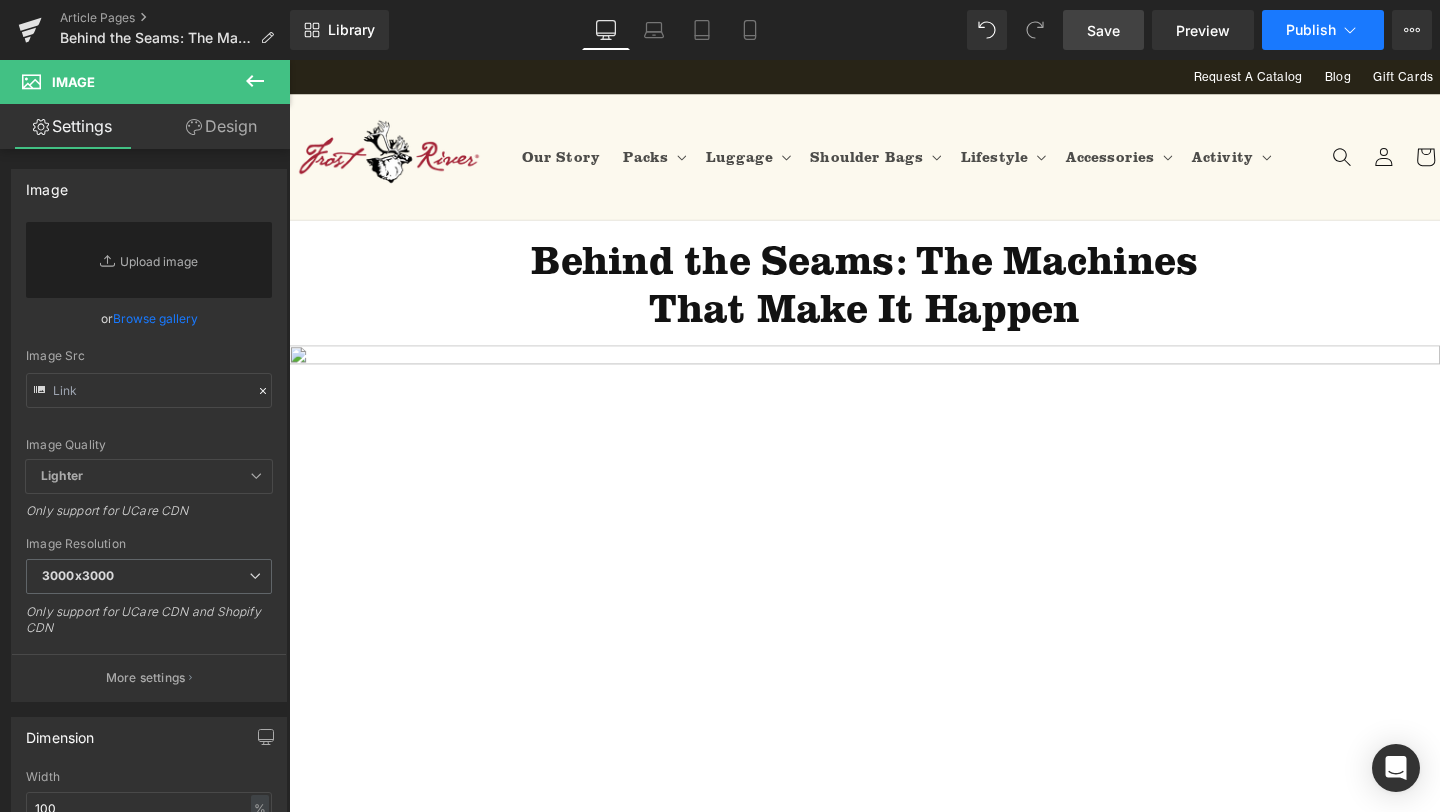 click on "Publish" at bounding box center (1323, 30) 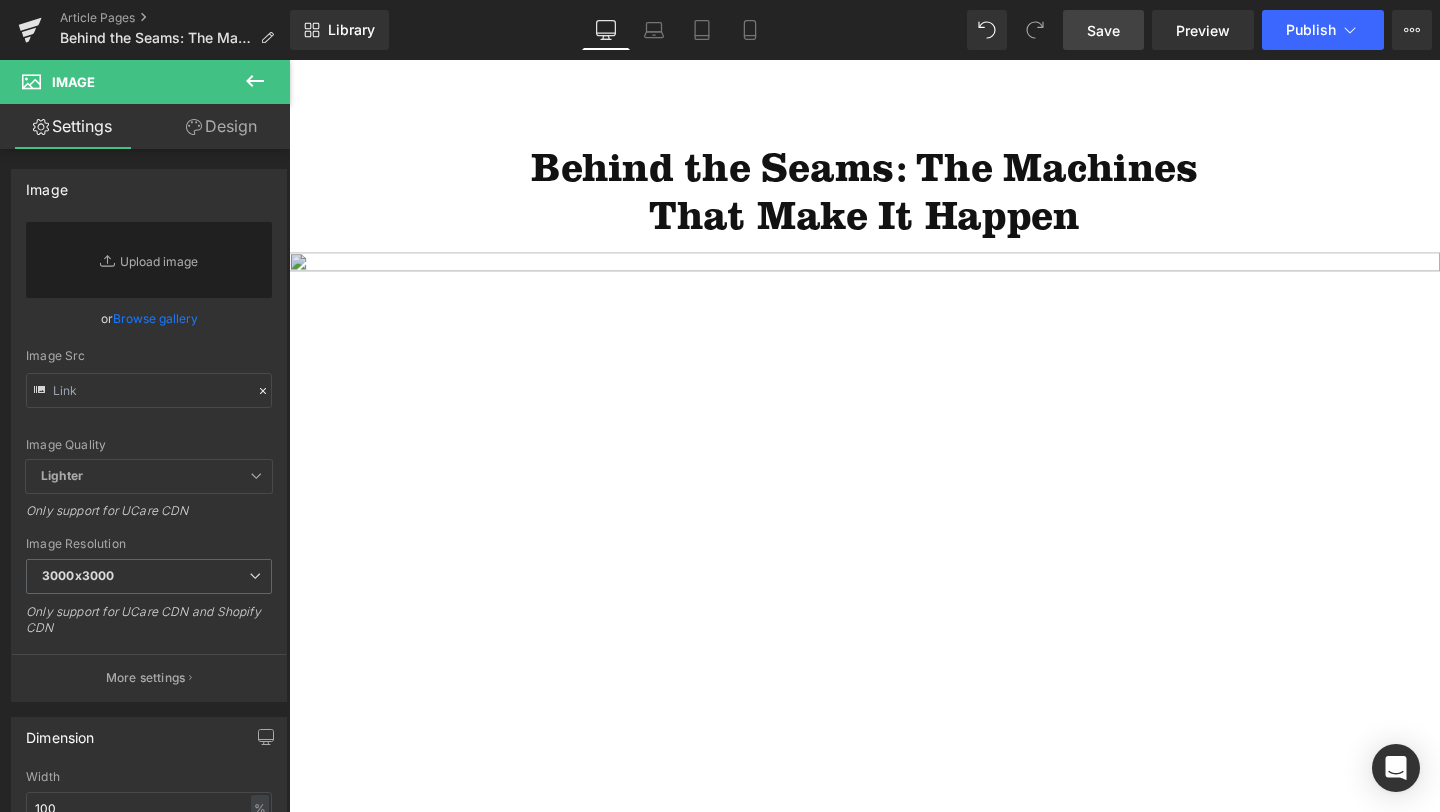 scroll, scrollTop: 0, scrollLeft: 0, axis: both 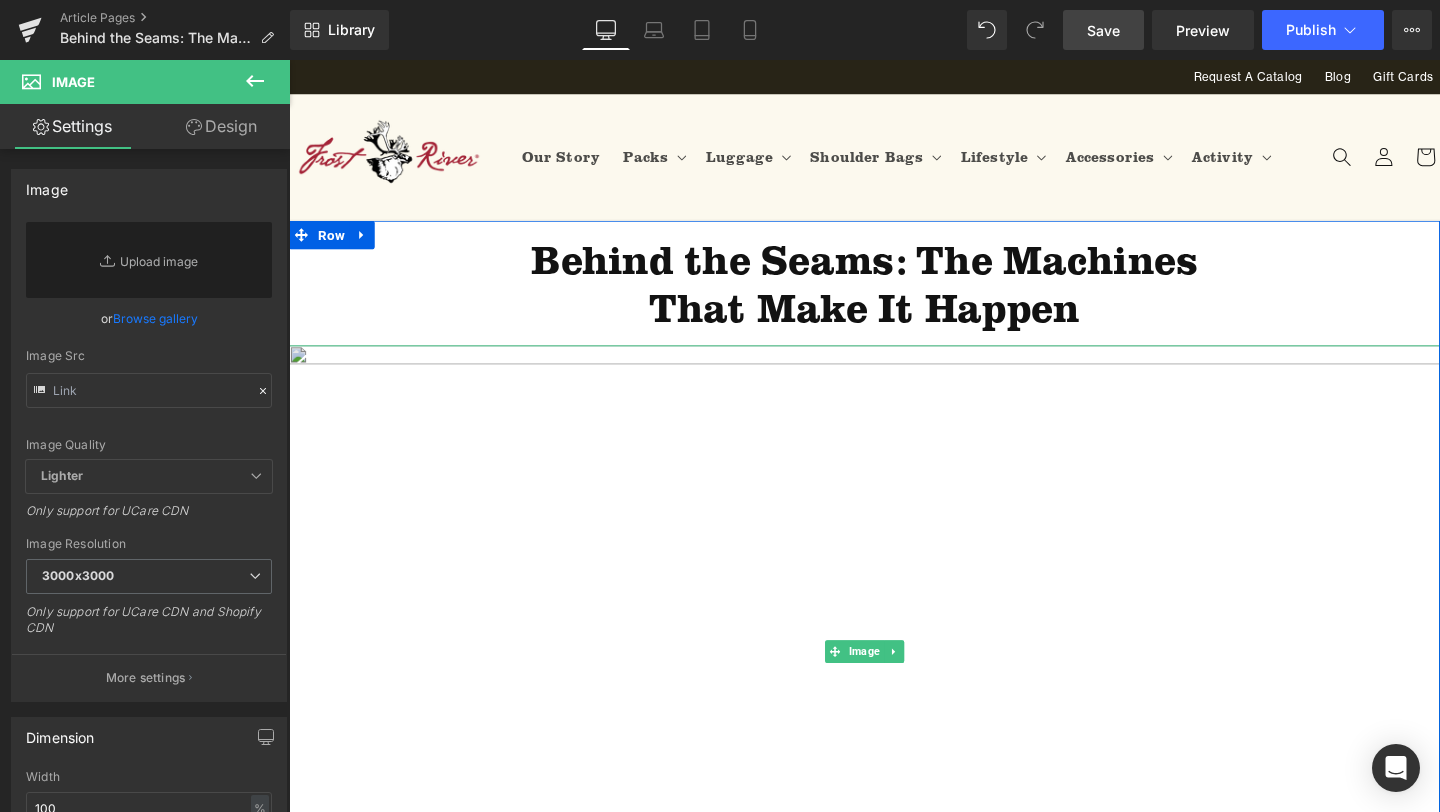 click at bounding box center (894, 682) 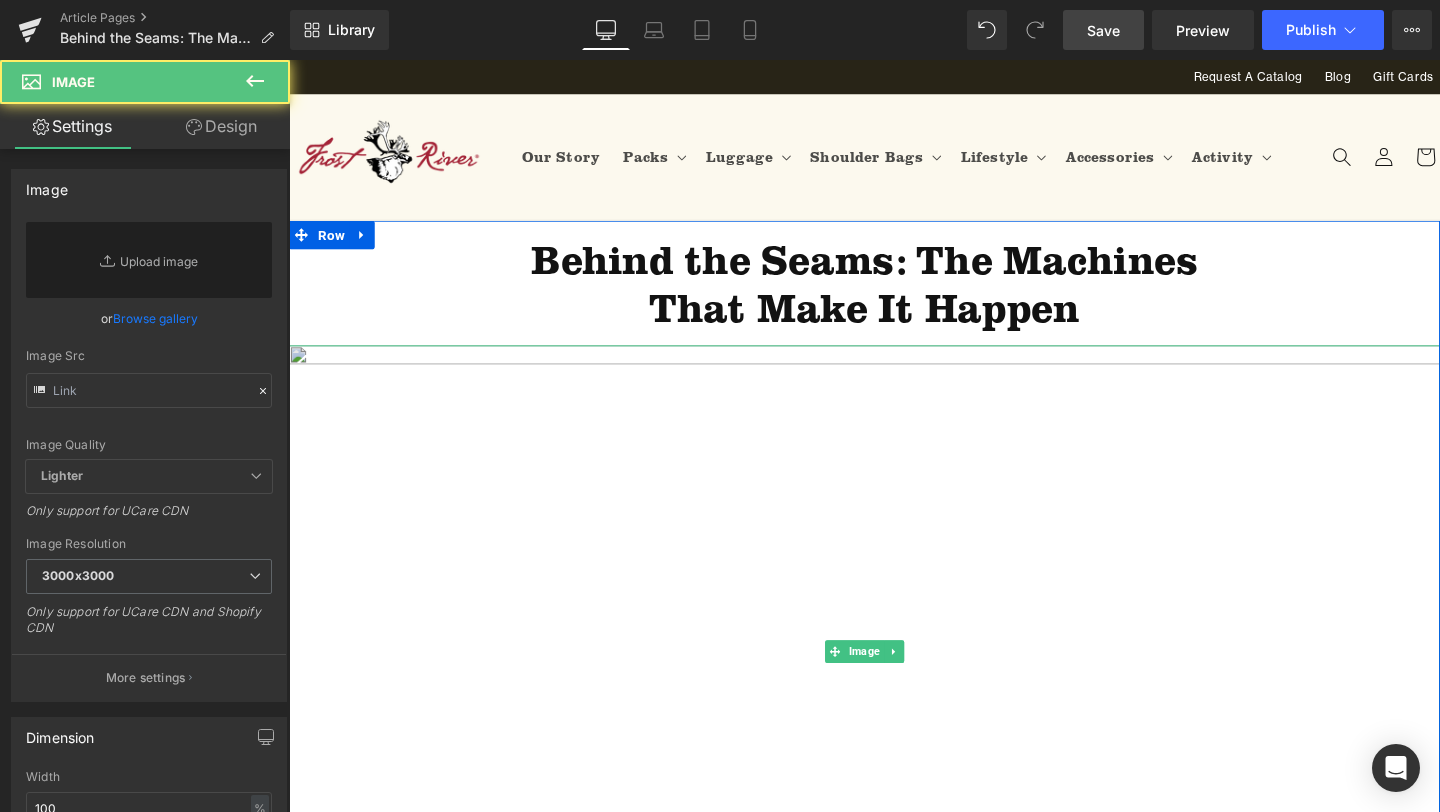 click at bounding box center (894, 682) 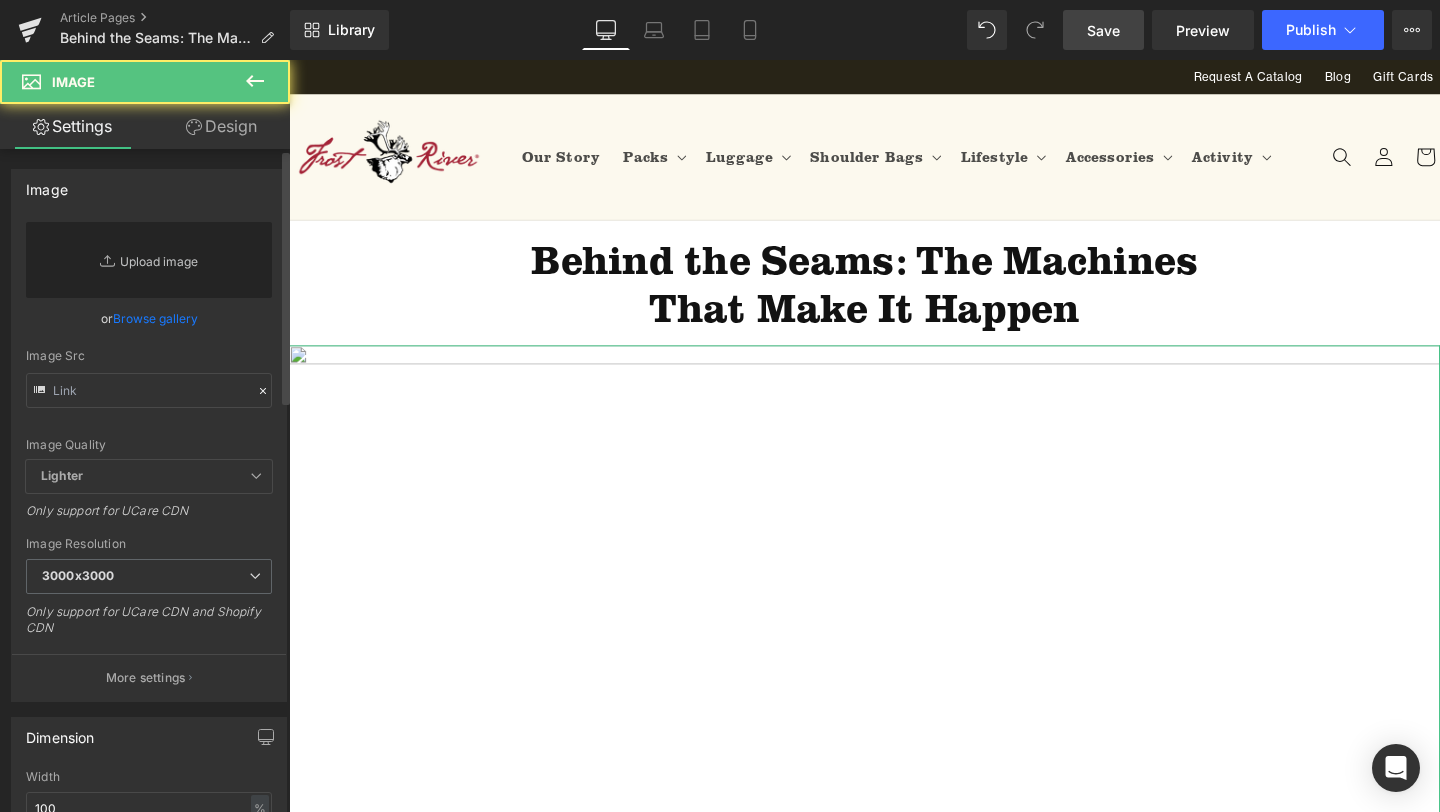 click on "Replace Image" at bounding box center (149, 260) 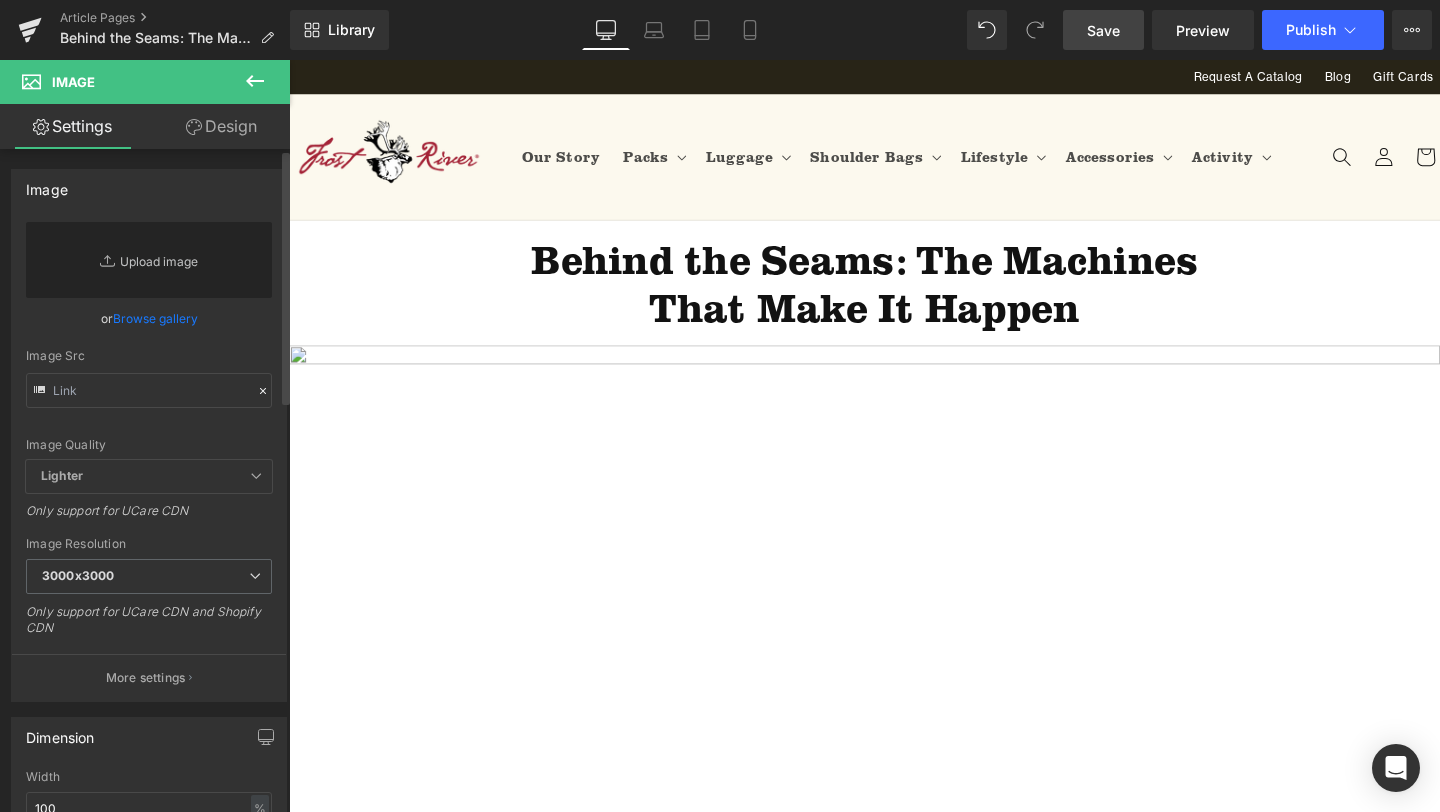 type on "C:\fakepath\Tacker_Manufacturing-4.jpg" 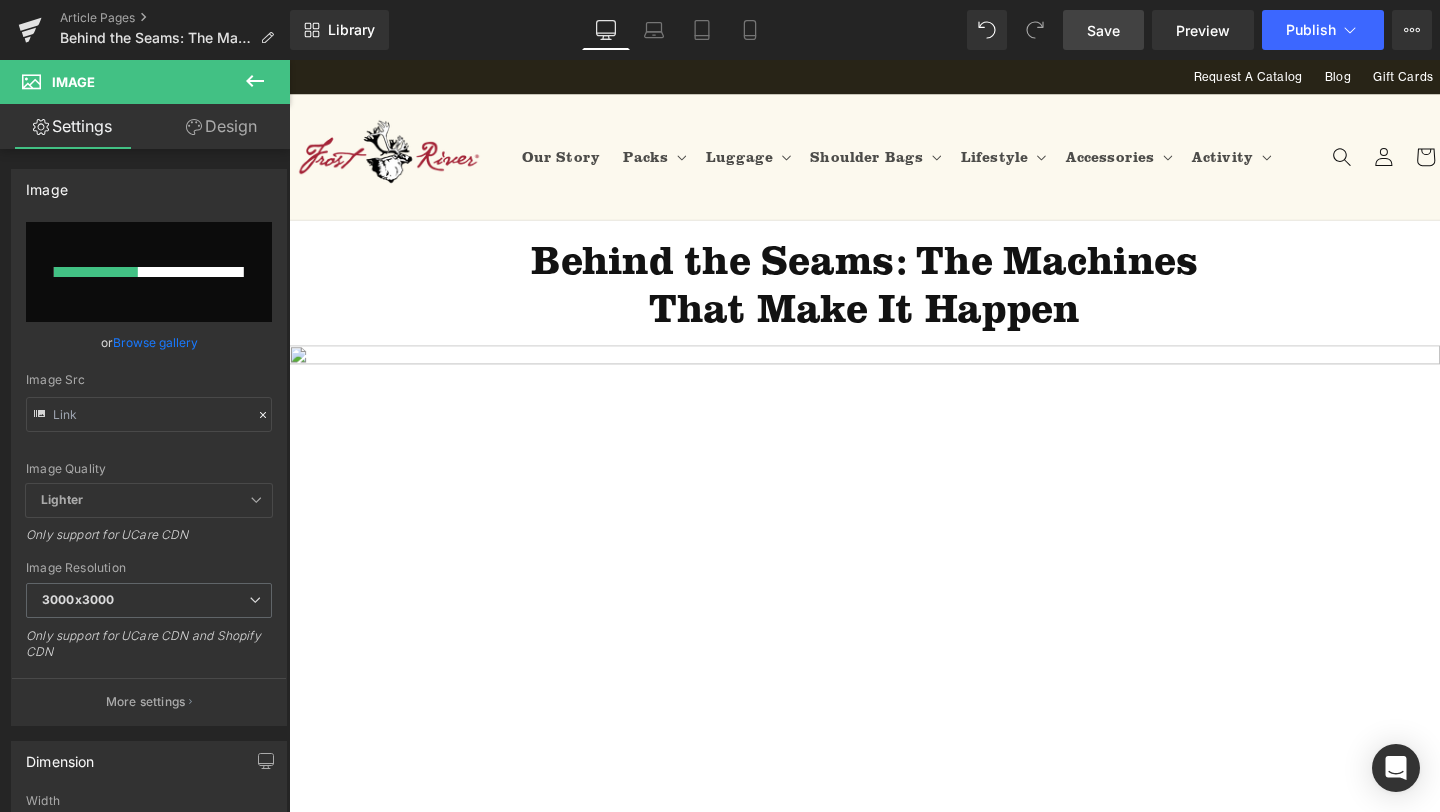 type 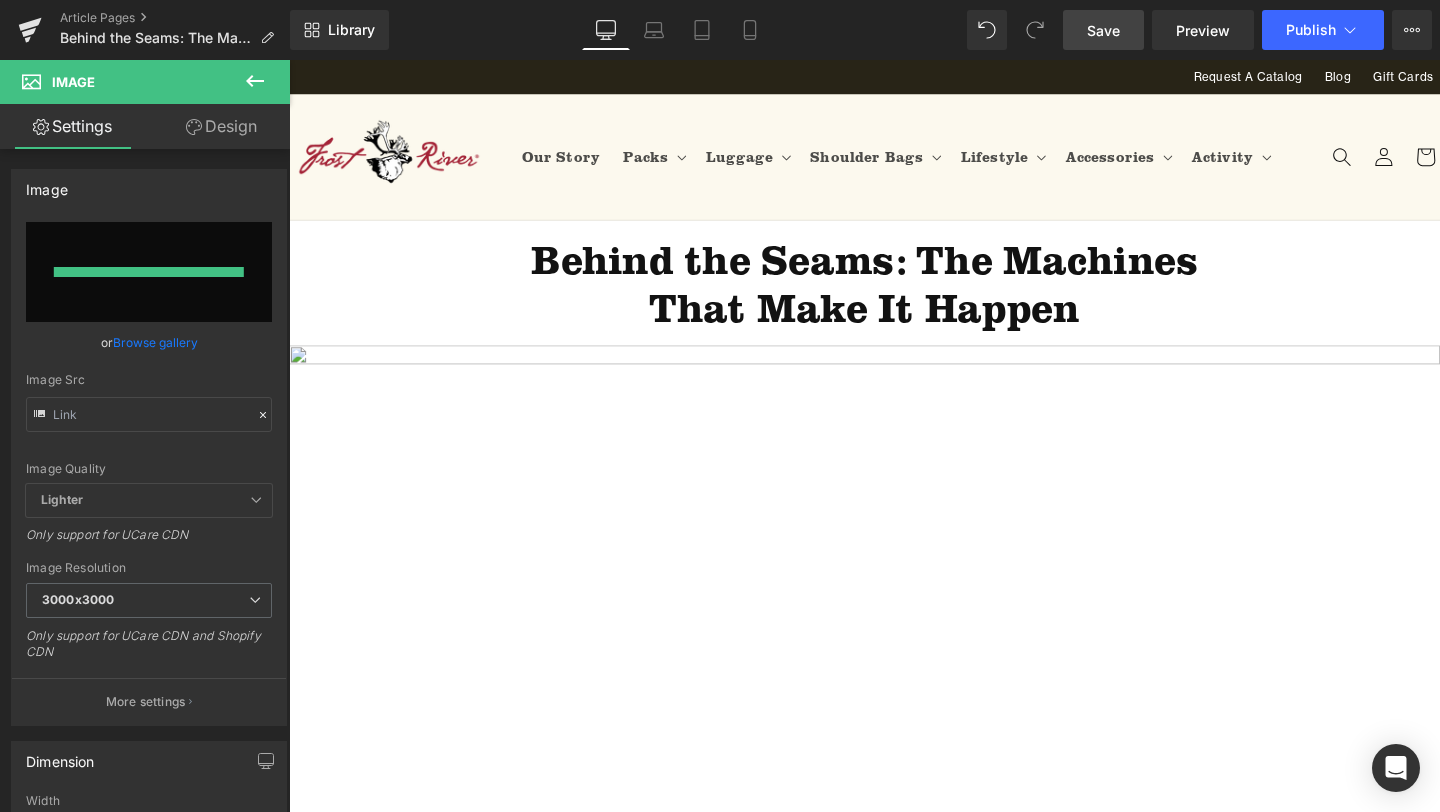 type on "[URL][DOMAIN_NAME]" 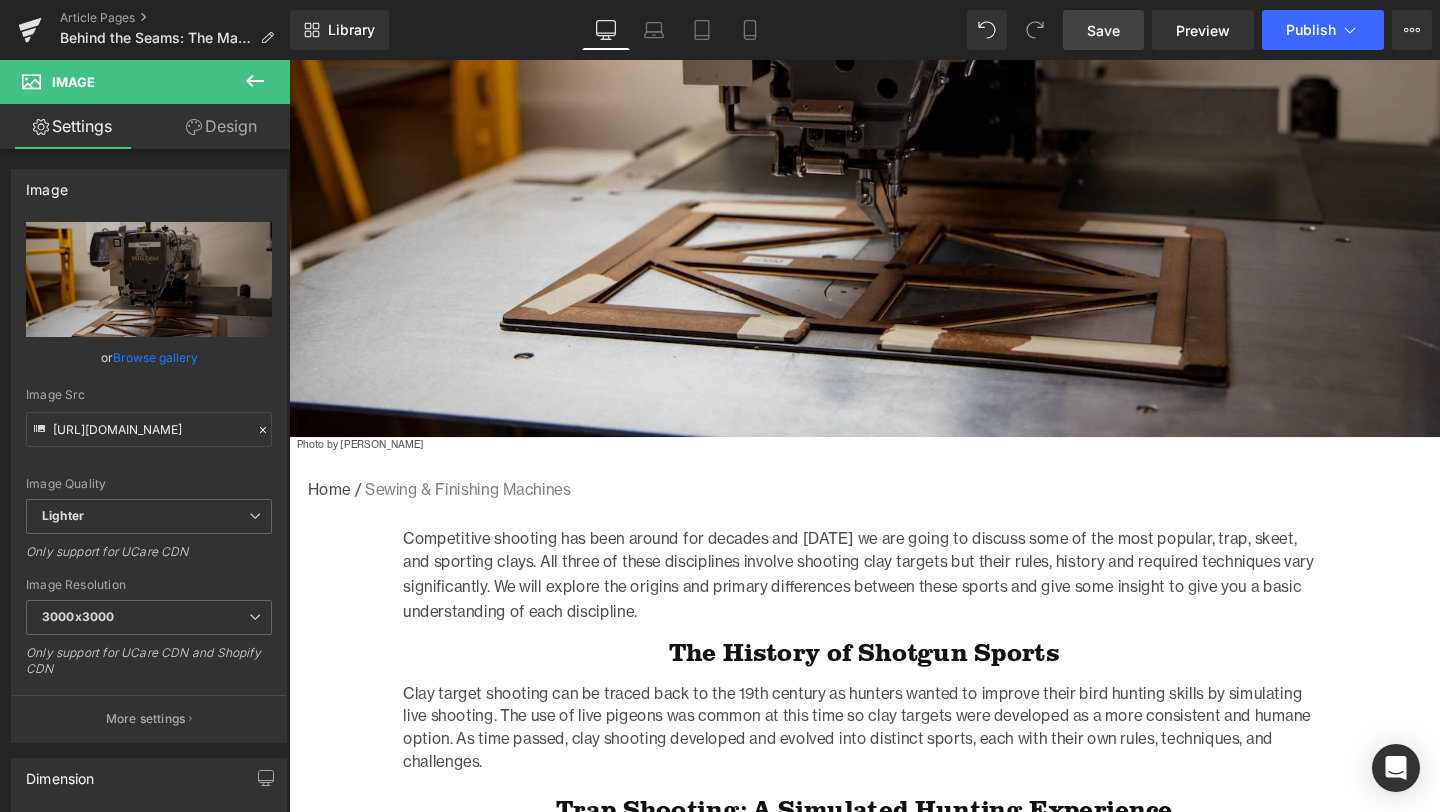 scroll, scrollTop: 712, scrollLeft: 0, axis: vertical 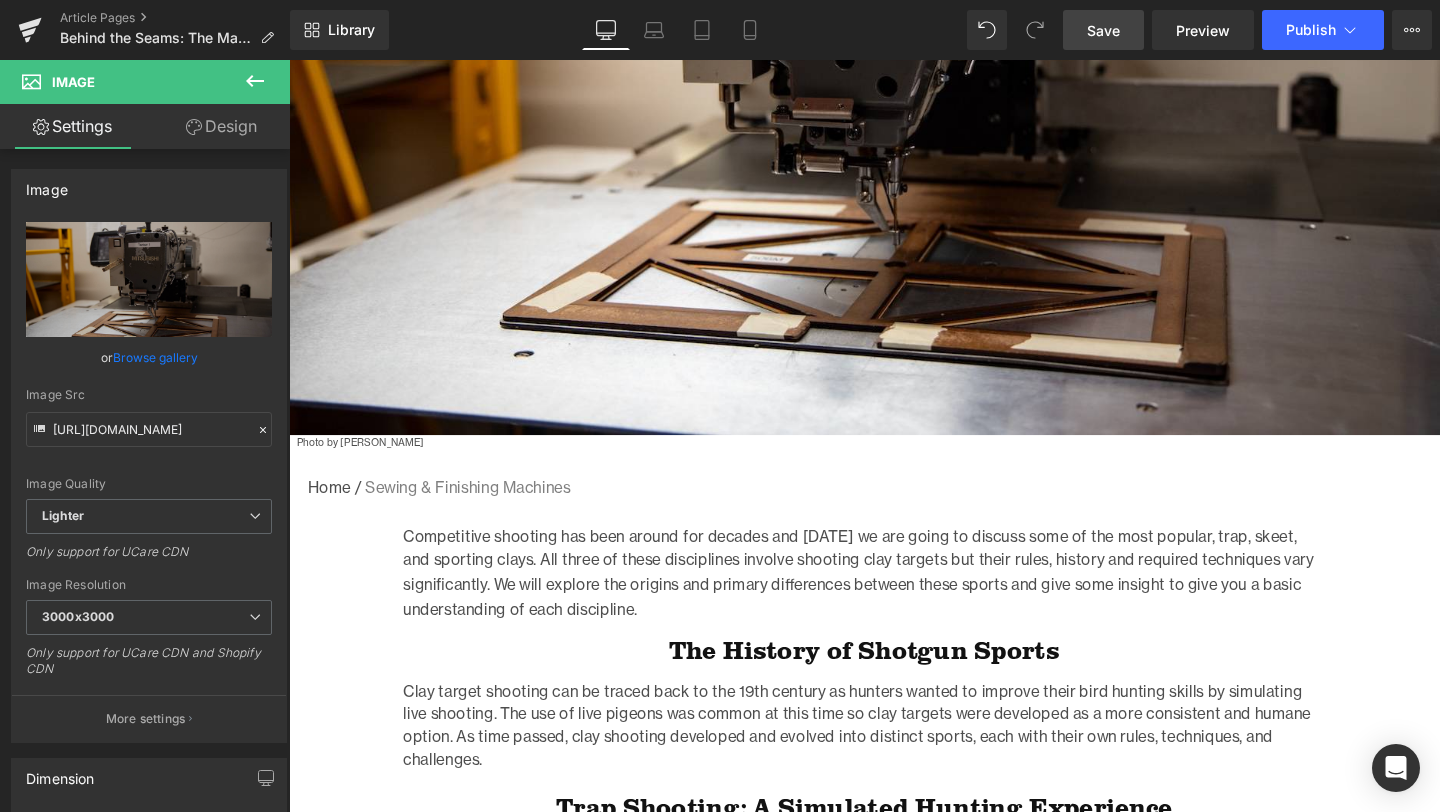 click on "Save" at bounding box center (1103, 30) 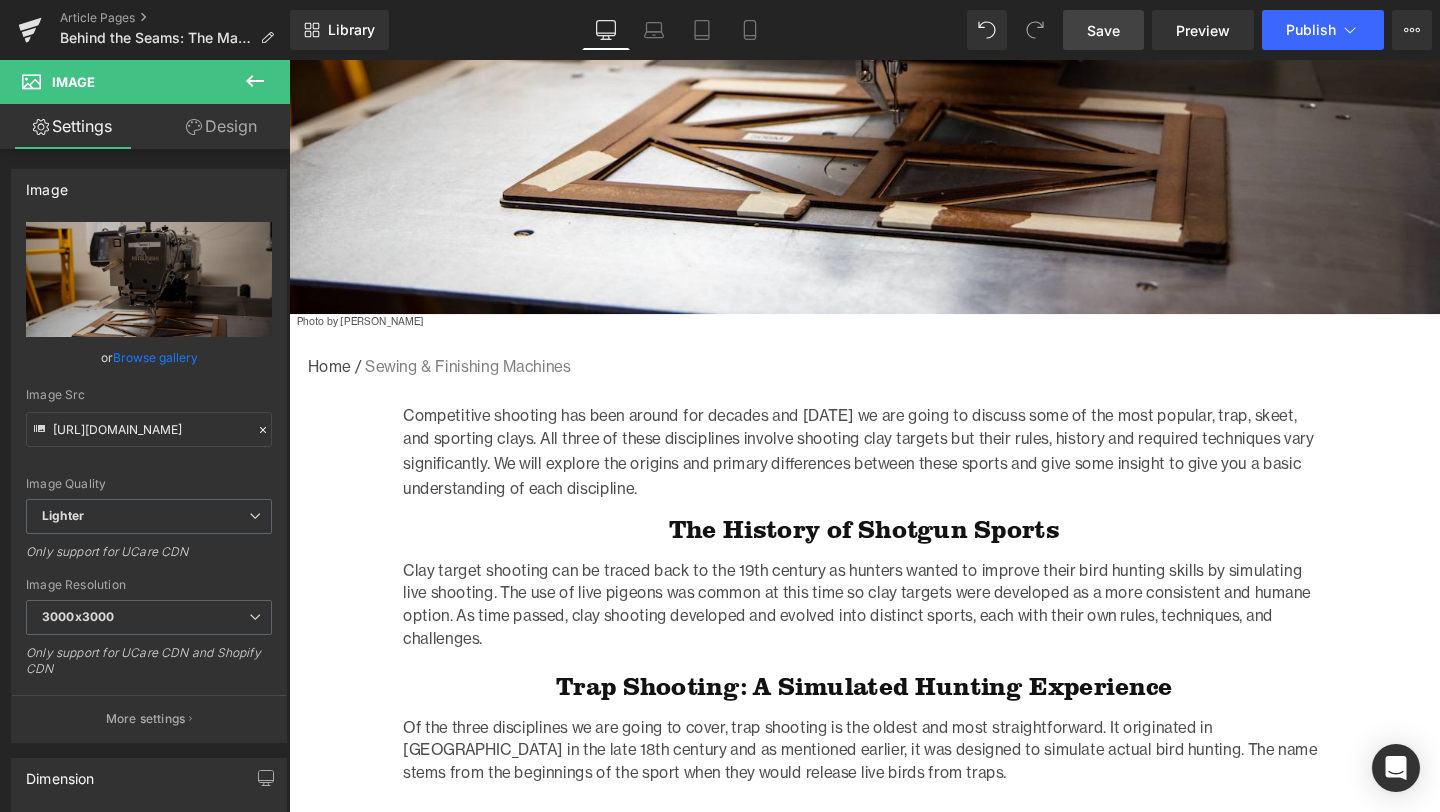 scroll, scrollTop: 844, scrollLeft: 0, axis: vertical 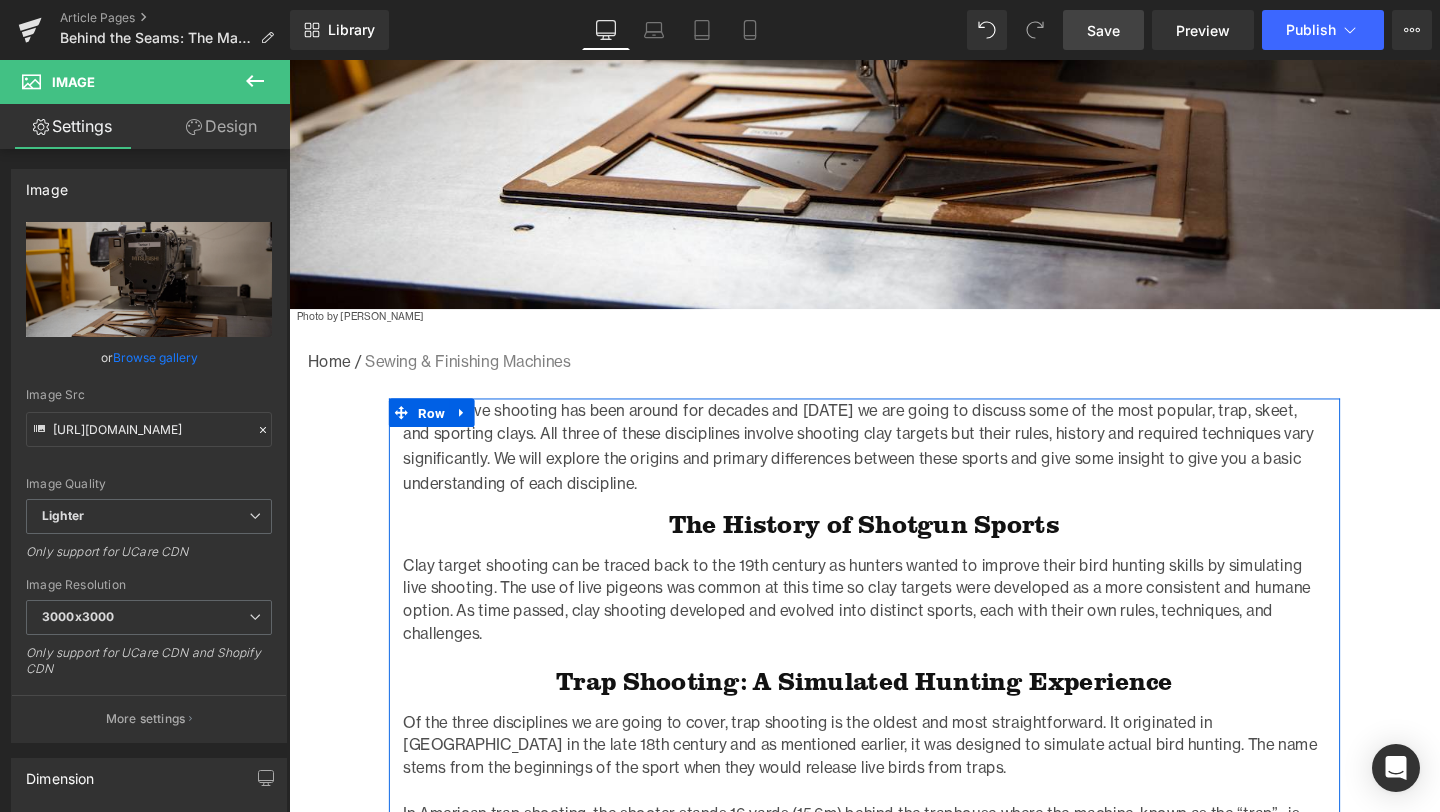 click on "Competitive shooting has been around for decades and [DATE] we are going to discuss some of the most popular, trap, skeet, and sporting clays. All three of these disciplines involve shooting clay targets but their rules, history and required techniques vary significantly. We will explore the origins and primary differences between these sports and give some insight to give you a basic understanding of each discipline." at bounding box center (894, 467) 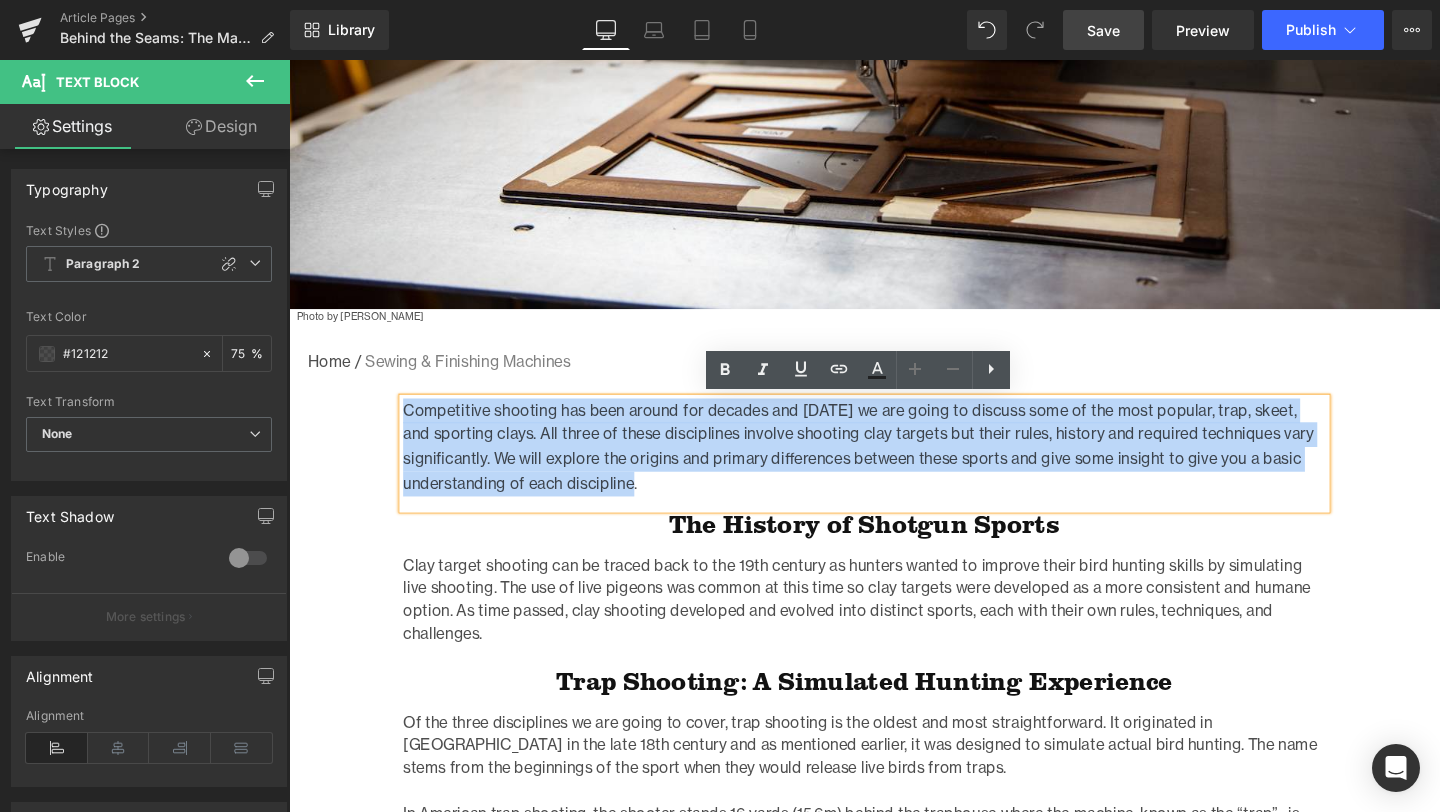 drag, startPoint x: 681, startPoint y: 497, endPoint x: 411, endPoint y: 429, distance: 278.4313 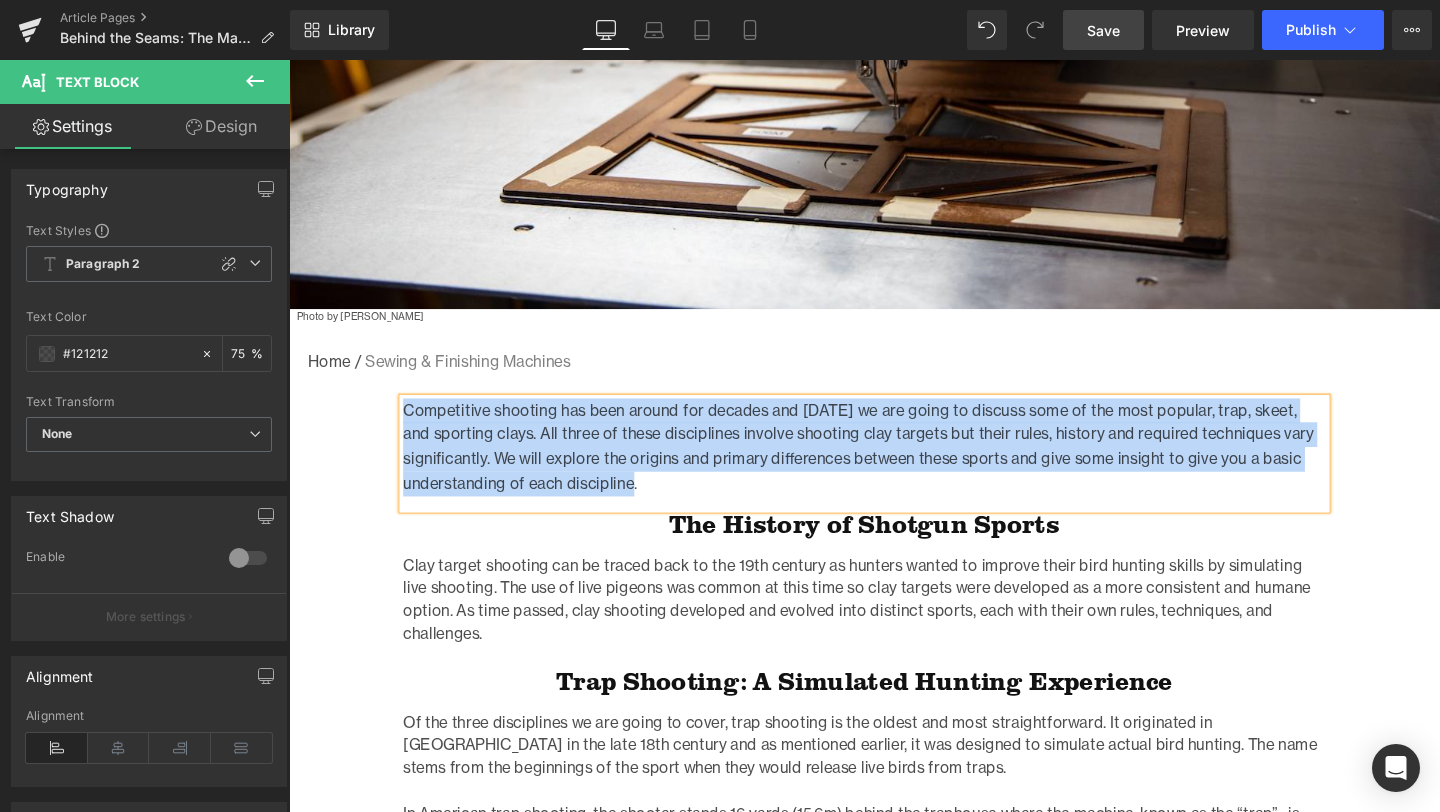 paste 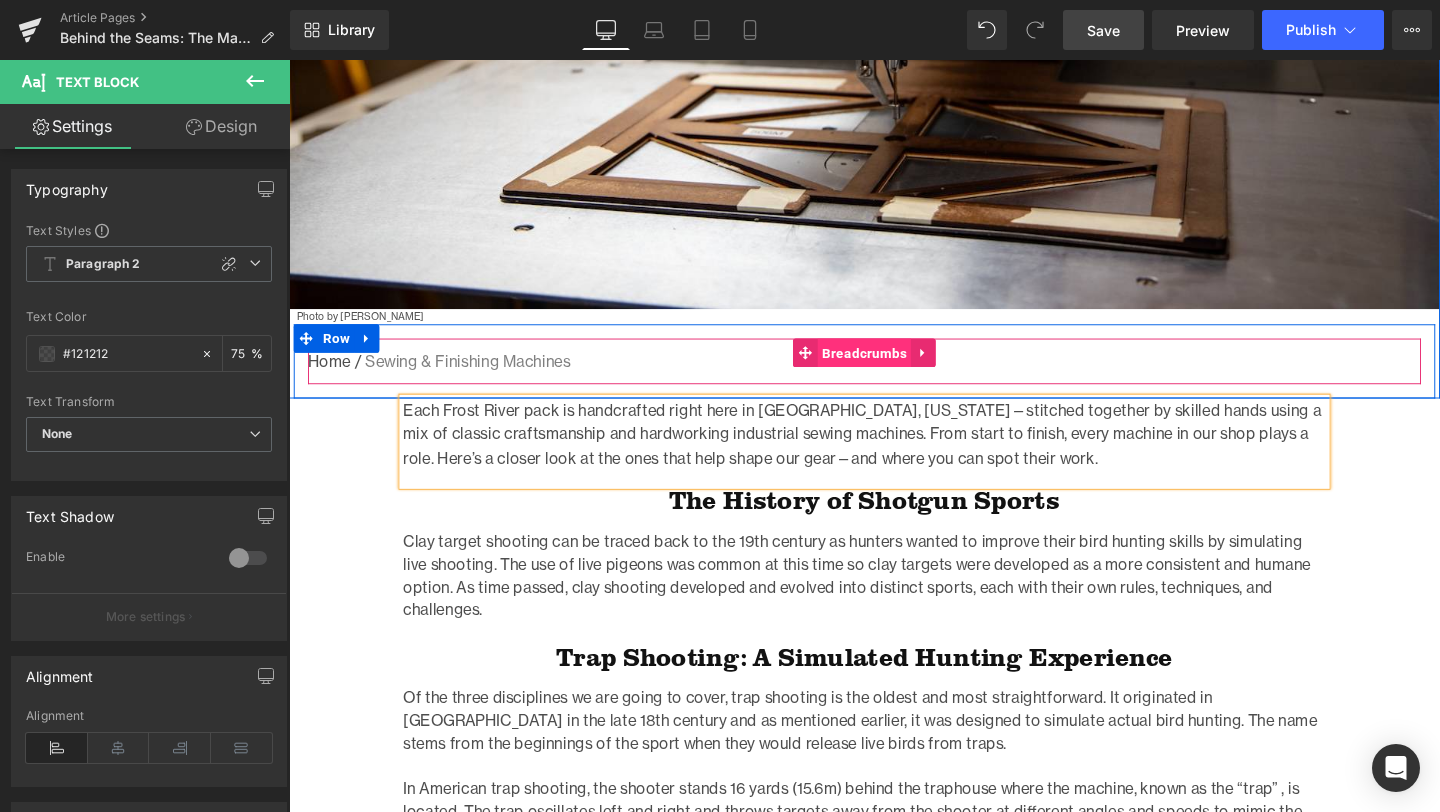 click on "Breadcrumbs" at bounding box center (894, 368) 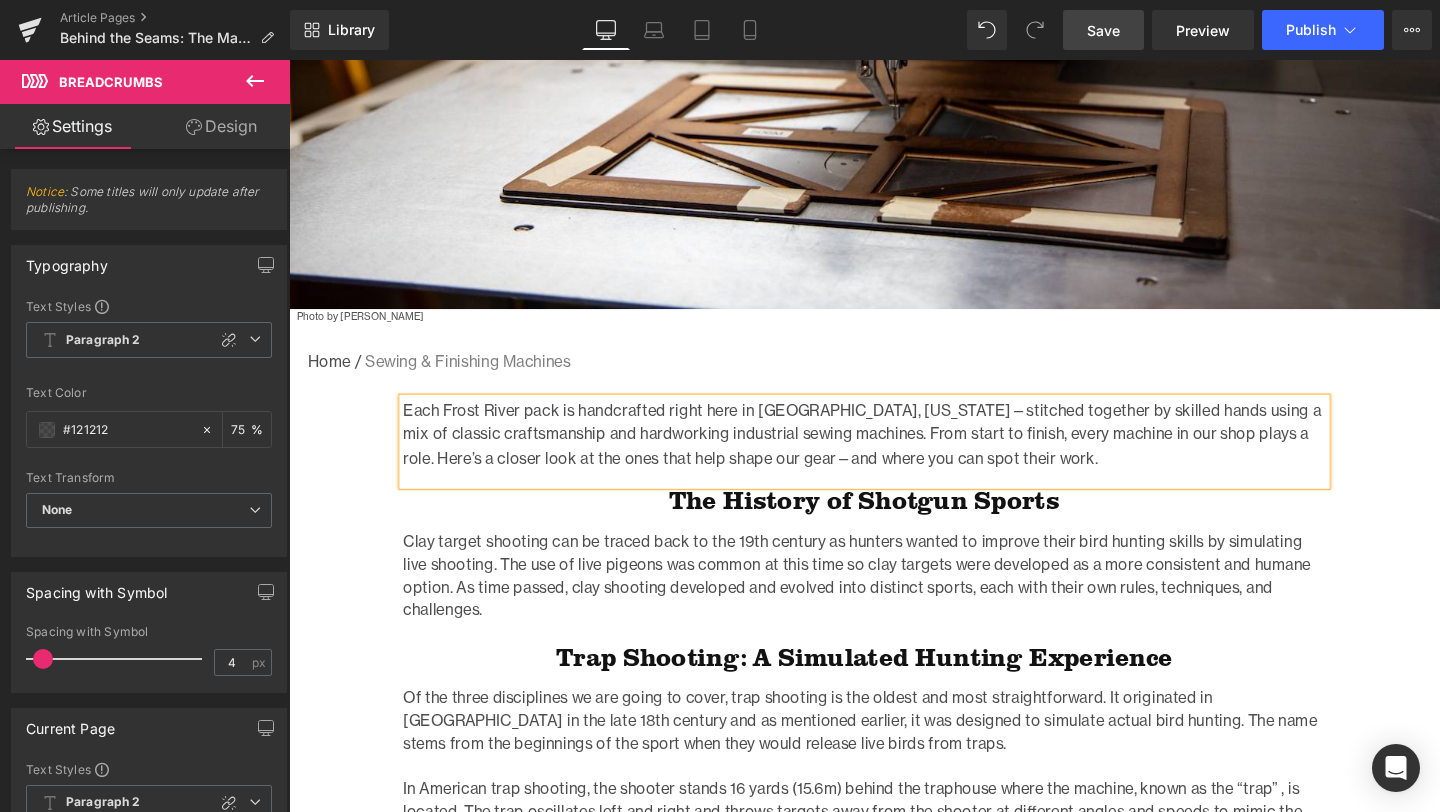 click on "Behind the Seams: The Machines  That Make It Happen Heading         Row         Image         Photo by [PERSON_NAME] Text Block         Home / Sewing & Finishing Machines Breadcrumbs         Row         Row         Each Frost River pack is handcrafted right here in [GEOGRAPHIC_DATA], [US_STATE]—stitched together by skilled hands using a mix of classic craftsmanship and hardworking industrial sewing machines. From start to finish, every machine in our shop plays a role. Here’s a closer look at the ones that help shape our gear—and where you can spot their work. Text Block         The History of Shotgun Sports Heading         Clay target shooting can be traced back to the 19th century as hunters wanted to improve their bird hunting skills by simulating live shooting. The use of live pigeons was common at this time so clay targets were developed as a more consistent and humane option. As time passed, clay shooting developed and evolved into distinct sports, each with their own rules, techniques, and challenges." at bounding box center [894, 2427] 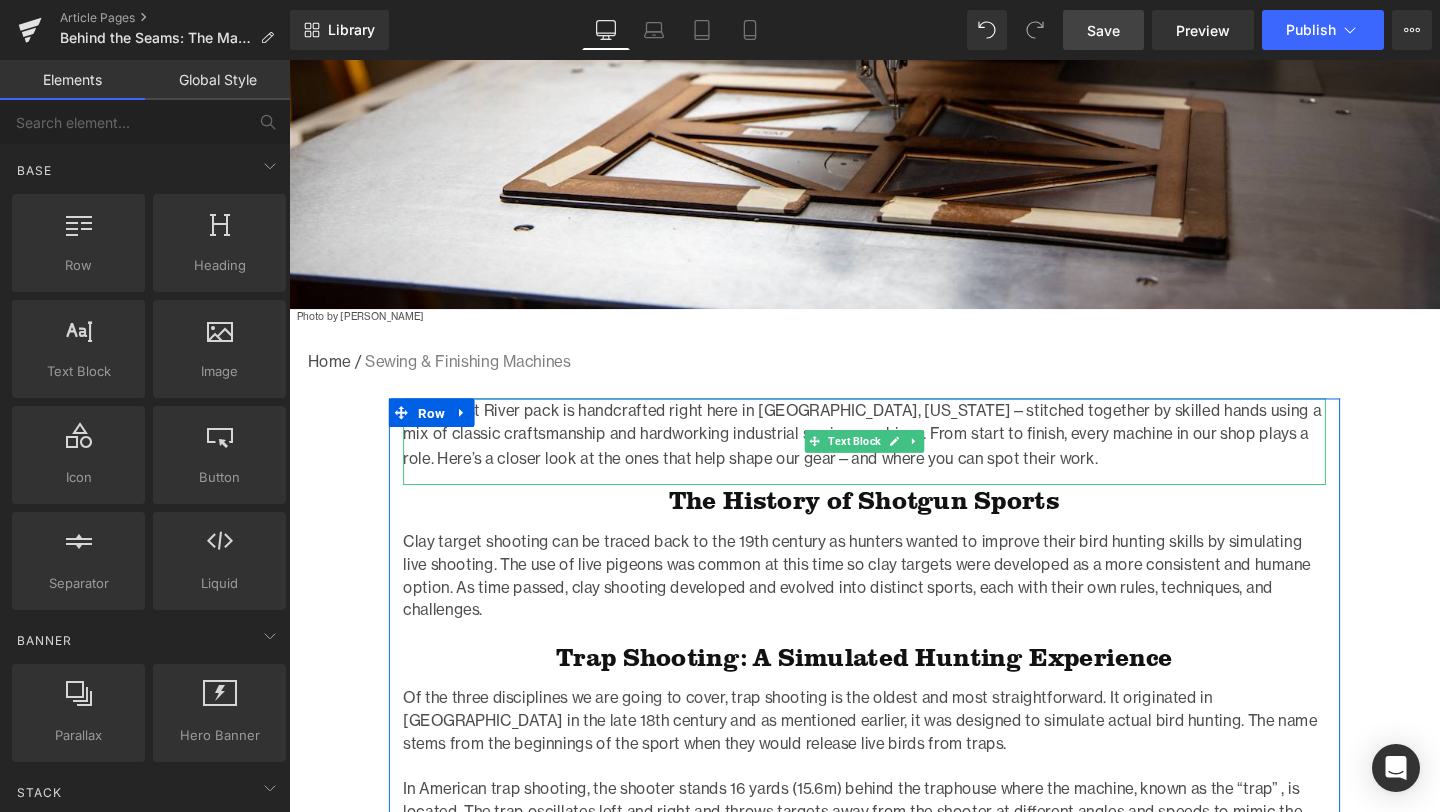 click on "Each Frost River pack is handcrafted right here in [GEOGRAPHIC_DATA], [US_STATE]—stitched together by skilled hands using a mix of classic craftsmanship and hardworking industrial sewing machines. From start to finish, every machine in our shop plays a role. Here’s a closer look at the ones that help shape our gear—and where you can spot their work." at bounding box center [894, 454] 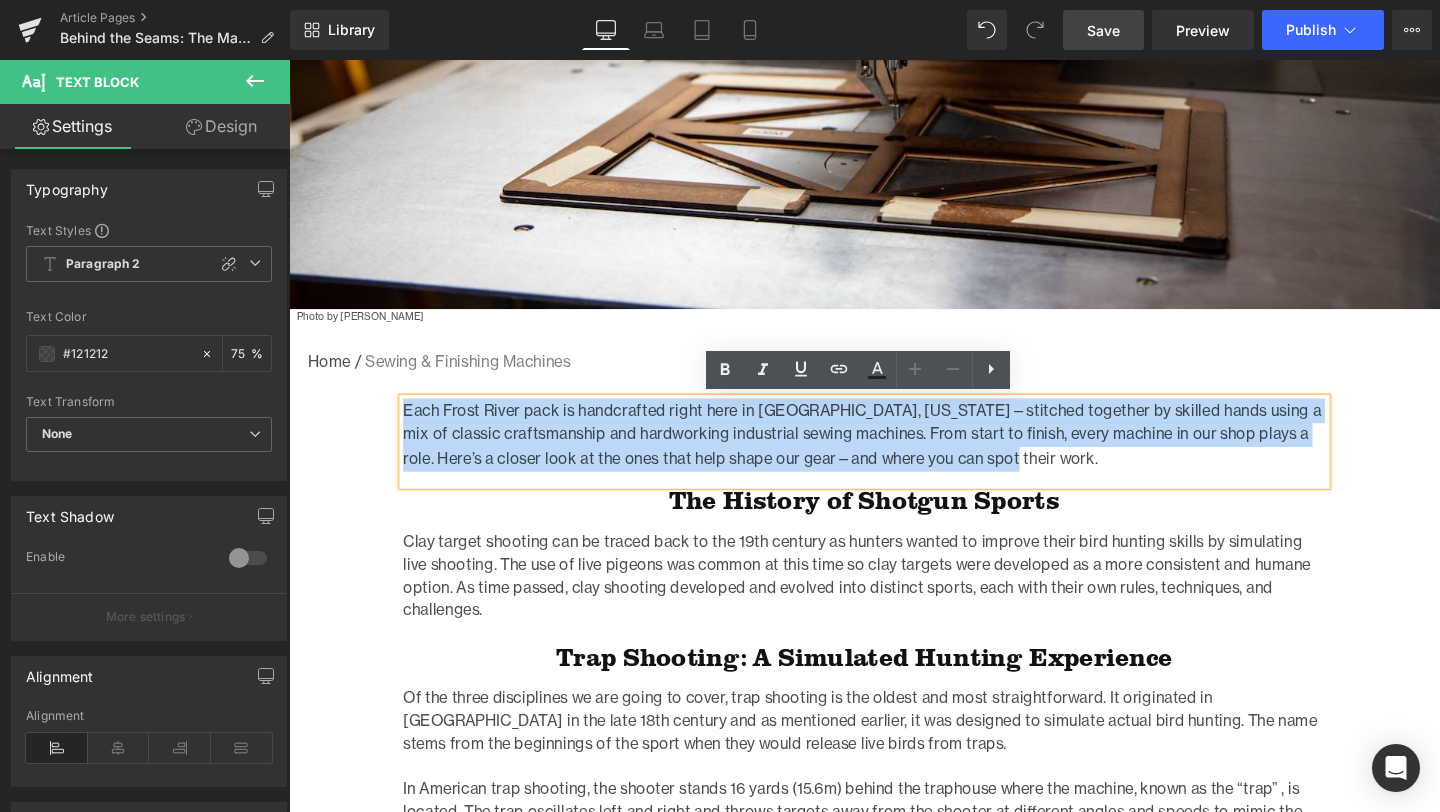 drag, startPoint x: 1061, startPoint y: 483, endPoint x: 403, endPoint y: 429, distance: 660.2121 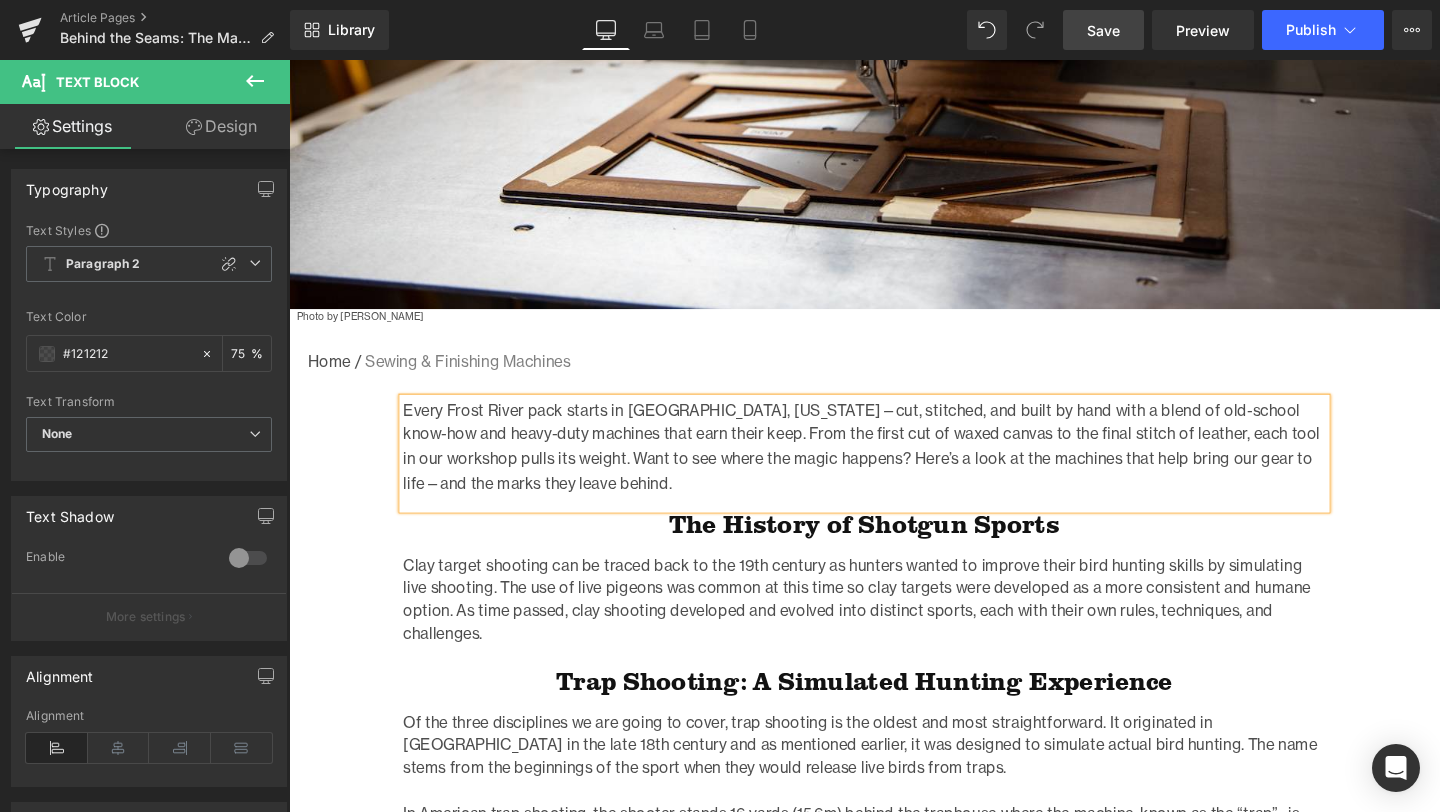 click on "Behind the Seams: The Machines  That Make It Happen Heading         Row         Image         Photo by [PERSON_NAME] Text Block         Home / Sewing & Finishing Machines Breadcrumbs         Row         Row         Every Frost River pack starts in [GEOGRAPHIC_DATA], [US_STATE]—cut, stitched, and built by hand with a blend of old-school know-how and heavy-duty machines that earn their keep. From the first cut of waxed canvas to the final stitch of leather, each tool in our workshop pulls its weight. Want to see where the magic happens? Here’s a look at the machines that help bring our gear to life—and the marks they leave behind. Text Block         The History of Shotgun Sports Heading         Text Block         Trap Shooting: A Simulated Hunting Experience Heading         Text Block         Image         Text Block         Skeet Shooting: Mastering Angles and Crossing Targets Heading         Text Block         Row         Image         Text Block         Row         Sporting Clays: The "Golf" of Shotgun Sports" at bounding box center [894, 2439] 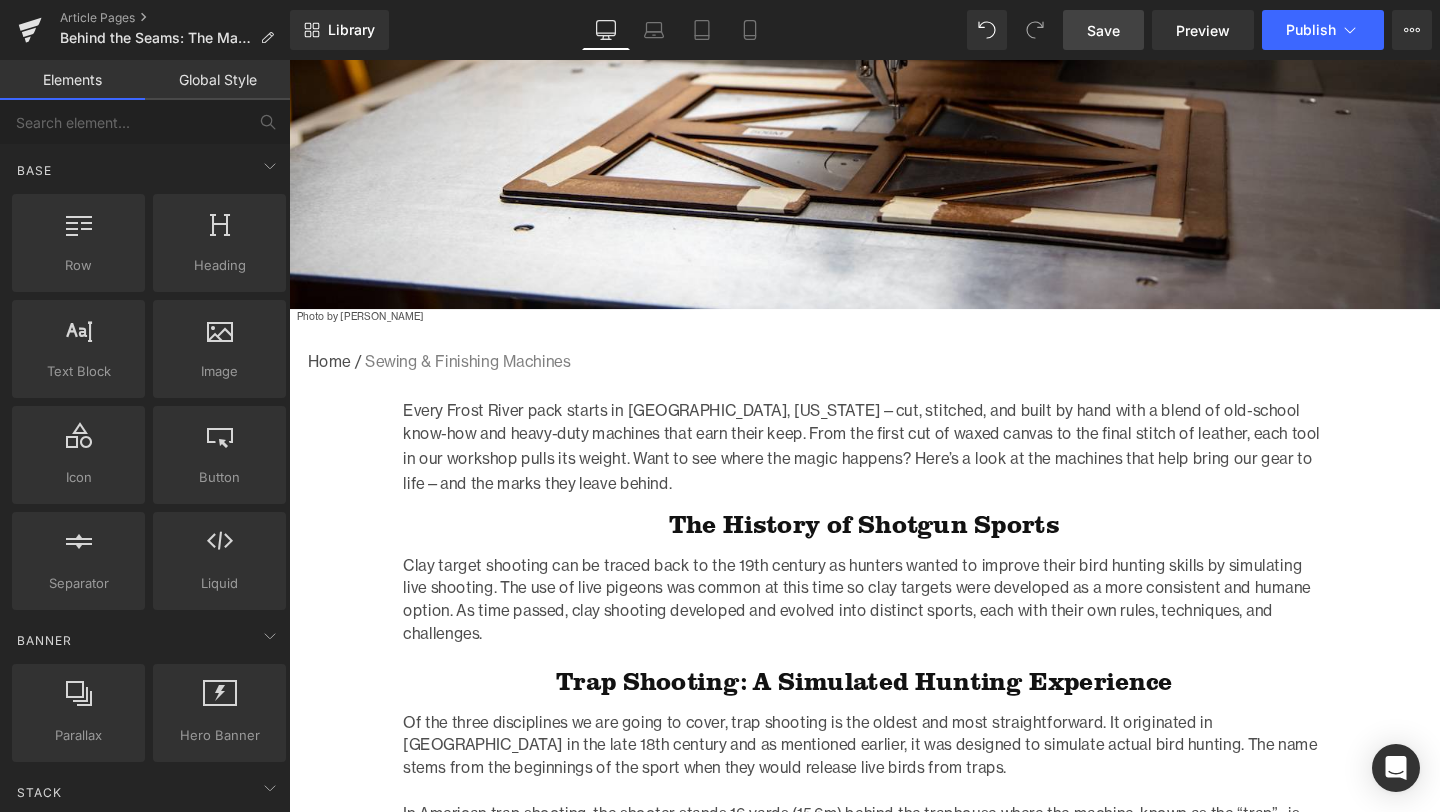 click on "Save" at bounding box center [1103, 30] 